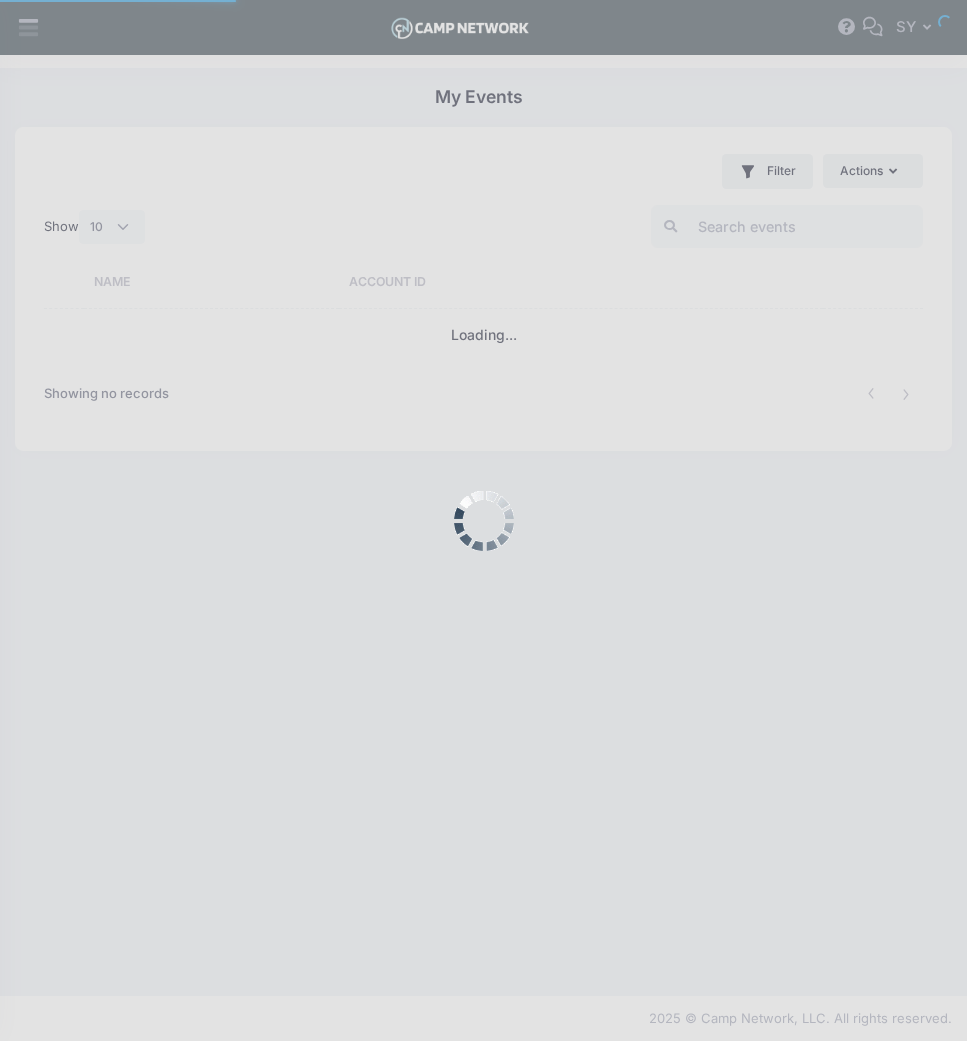 select on "10" 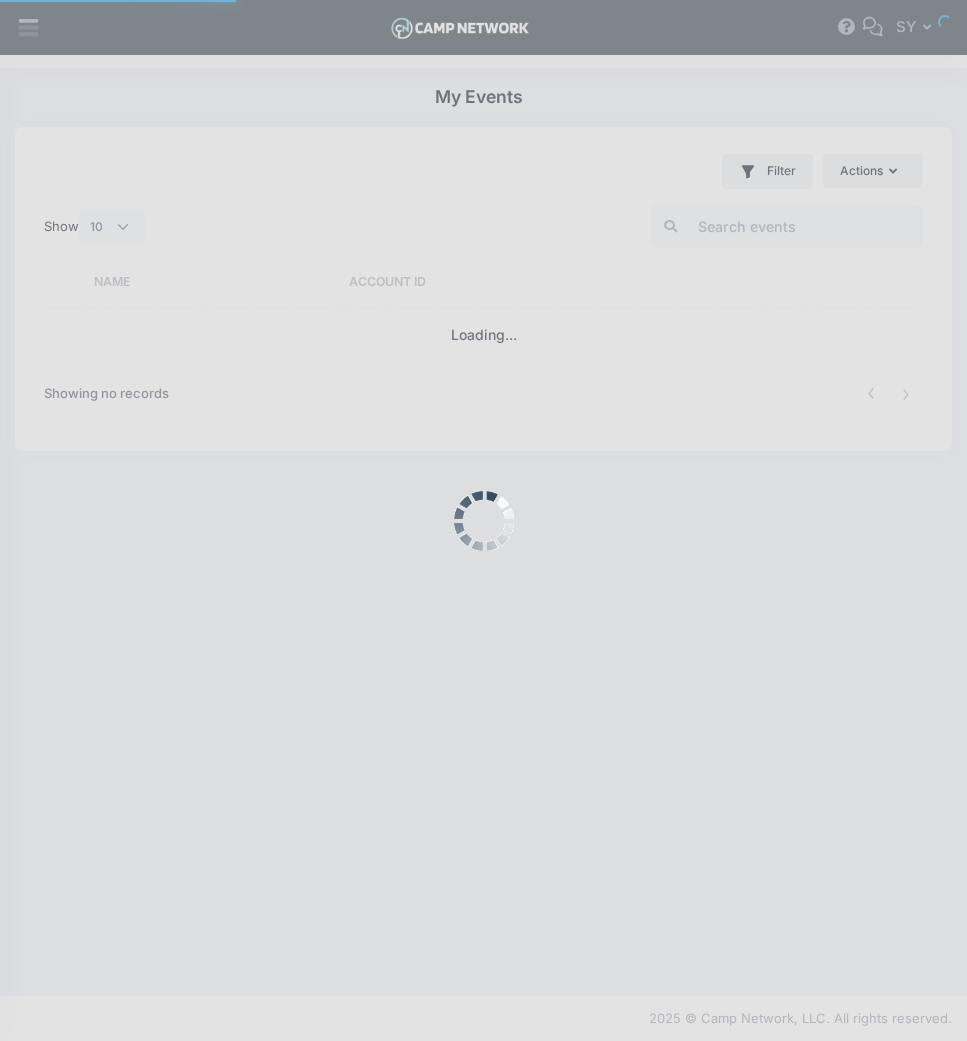 scroll, scrollTop: 0, scrollLeft: 0, axis: both 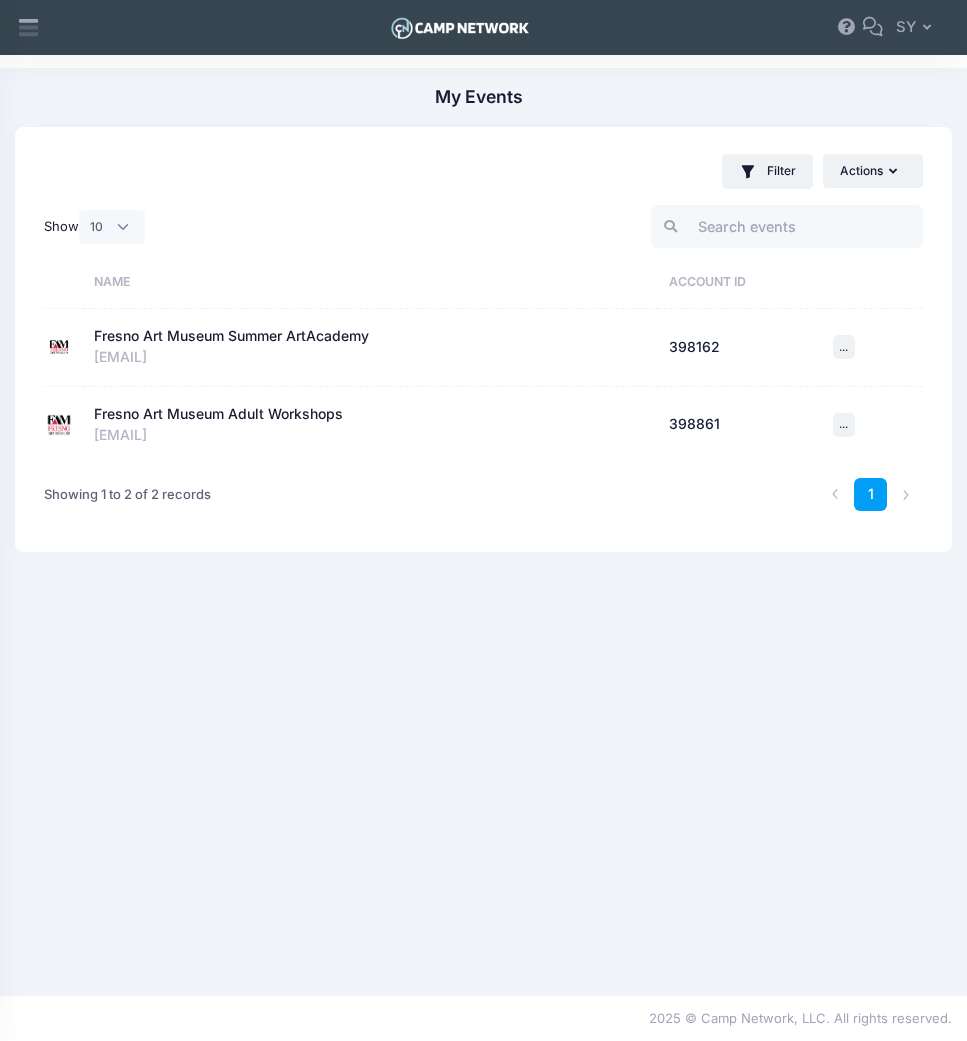 click on "Fresno Art Museum Summer ArtAcademy" at bounding box center [231, 336] 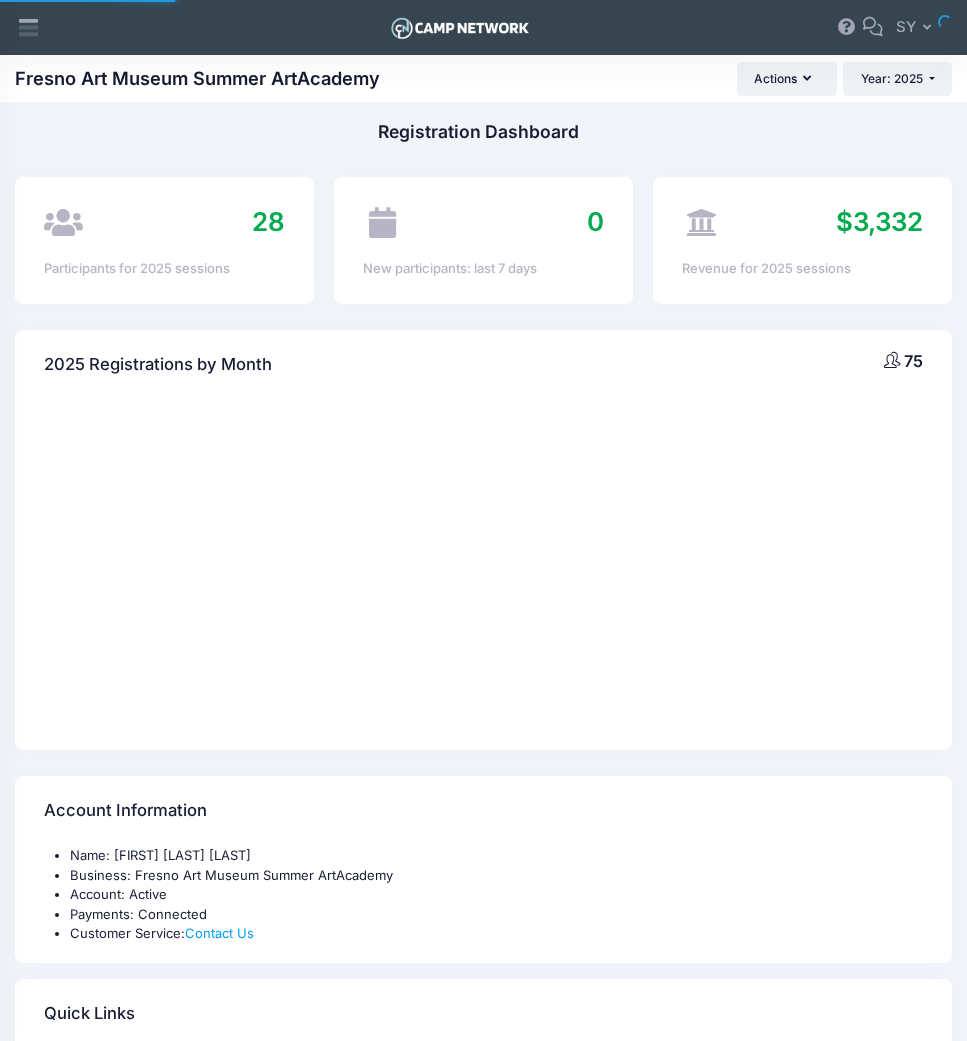 scroll, scrollTop: 0, scrollLeft: 0, axis: both 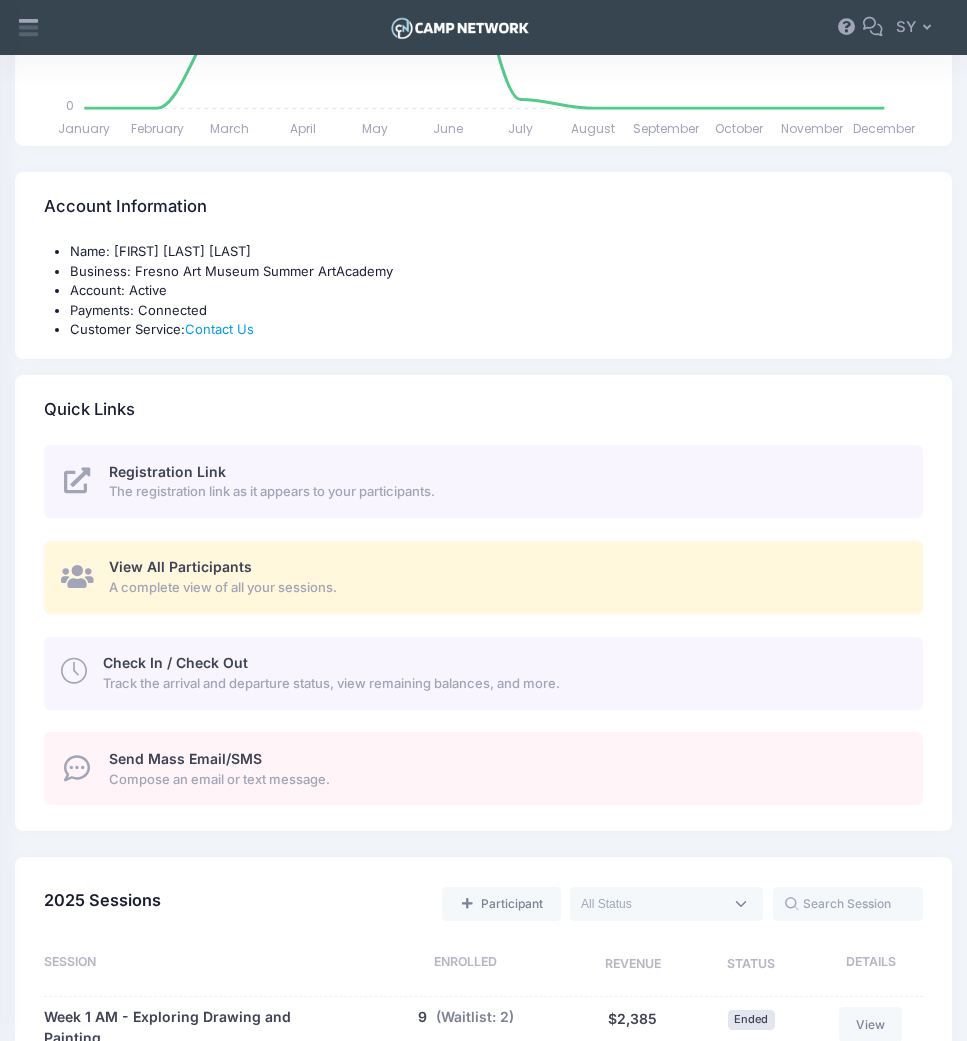 click on "Registration Link" at bounding box center [167, 471] 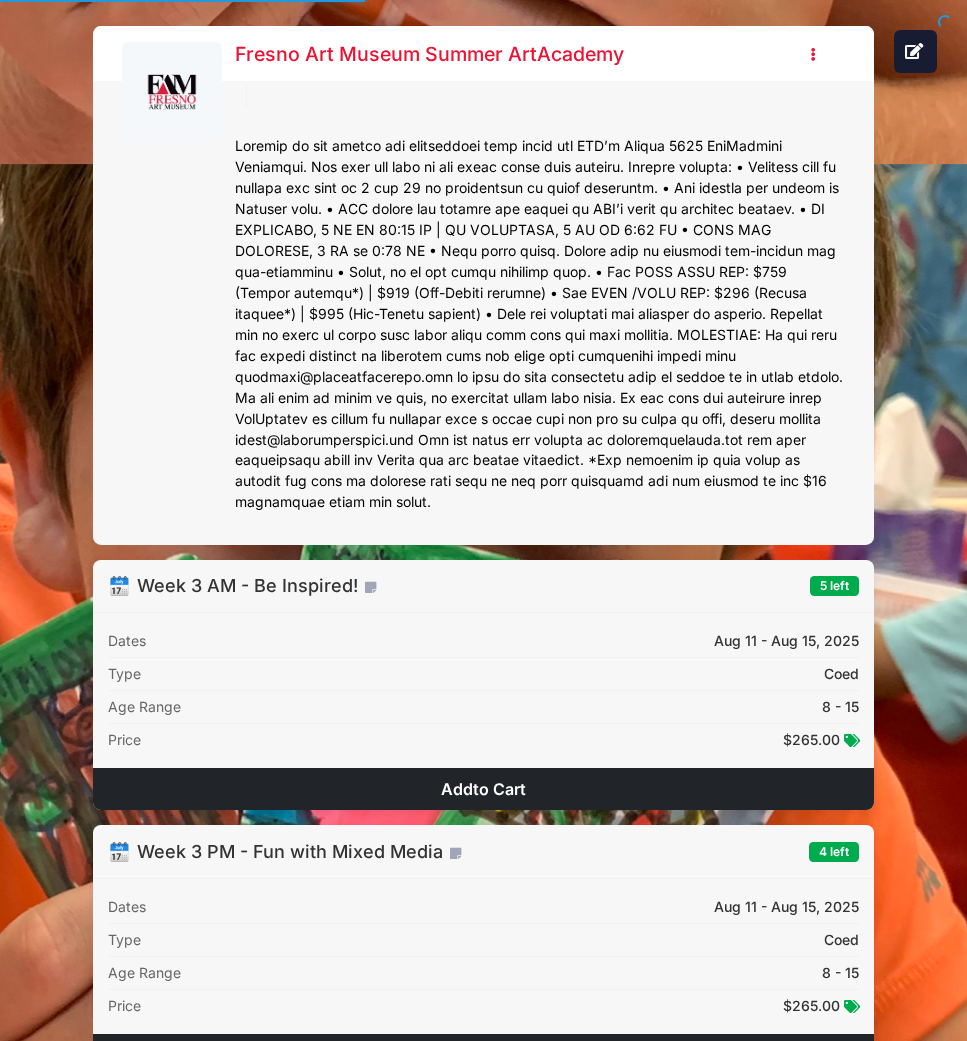 scroll, scrollTop: 0, scrollLeft: 0, axis: both 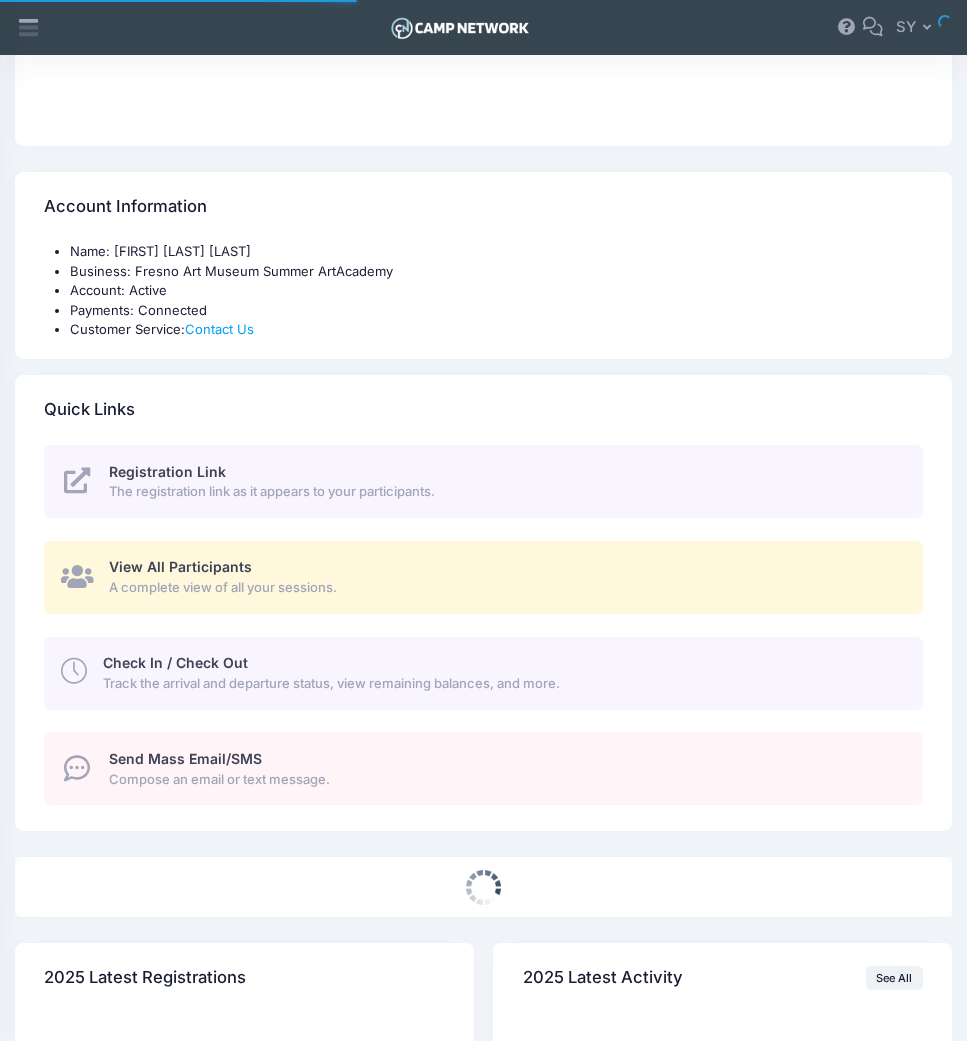 select 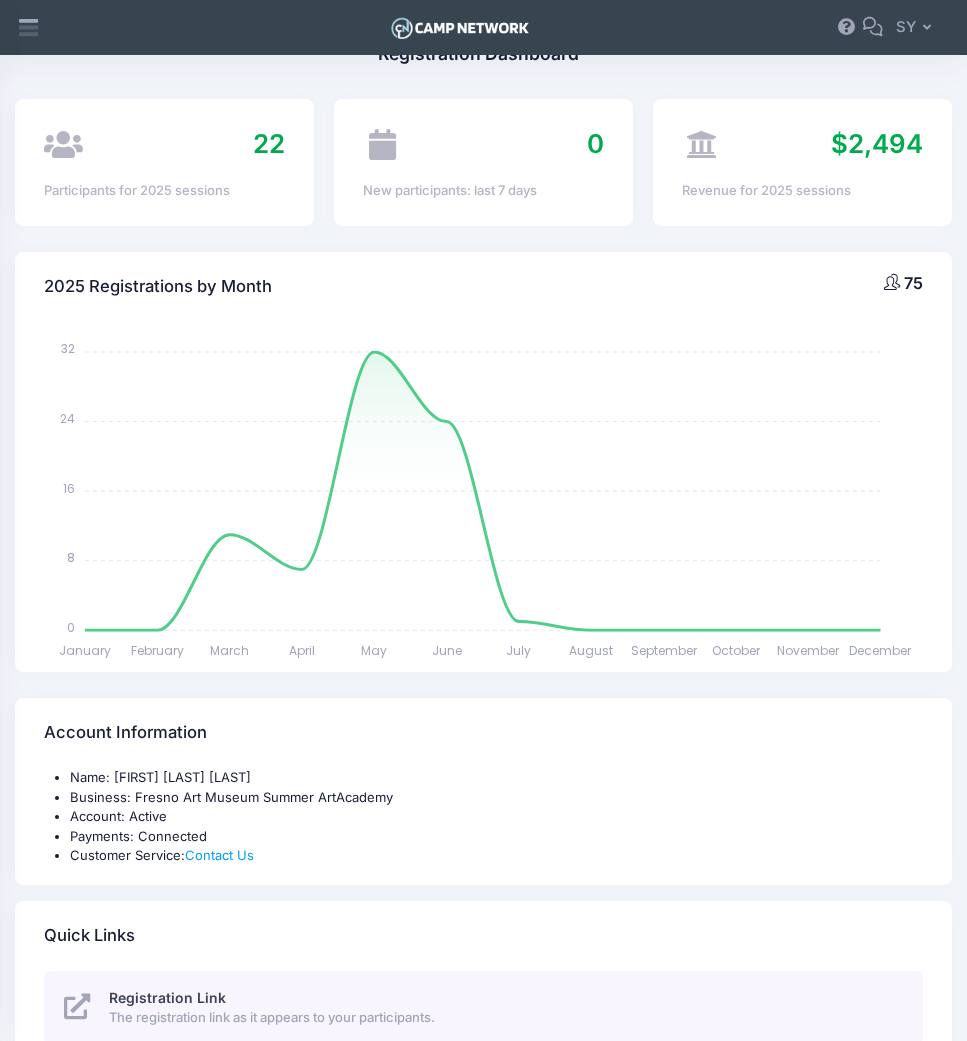 scroll, scrollTop: 0, scrollLeft: 0, axis: both 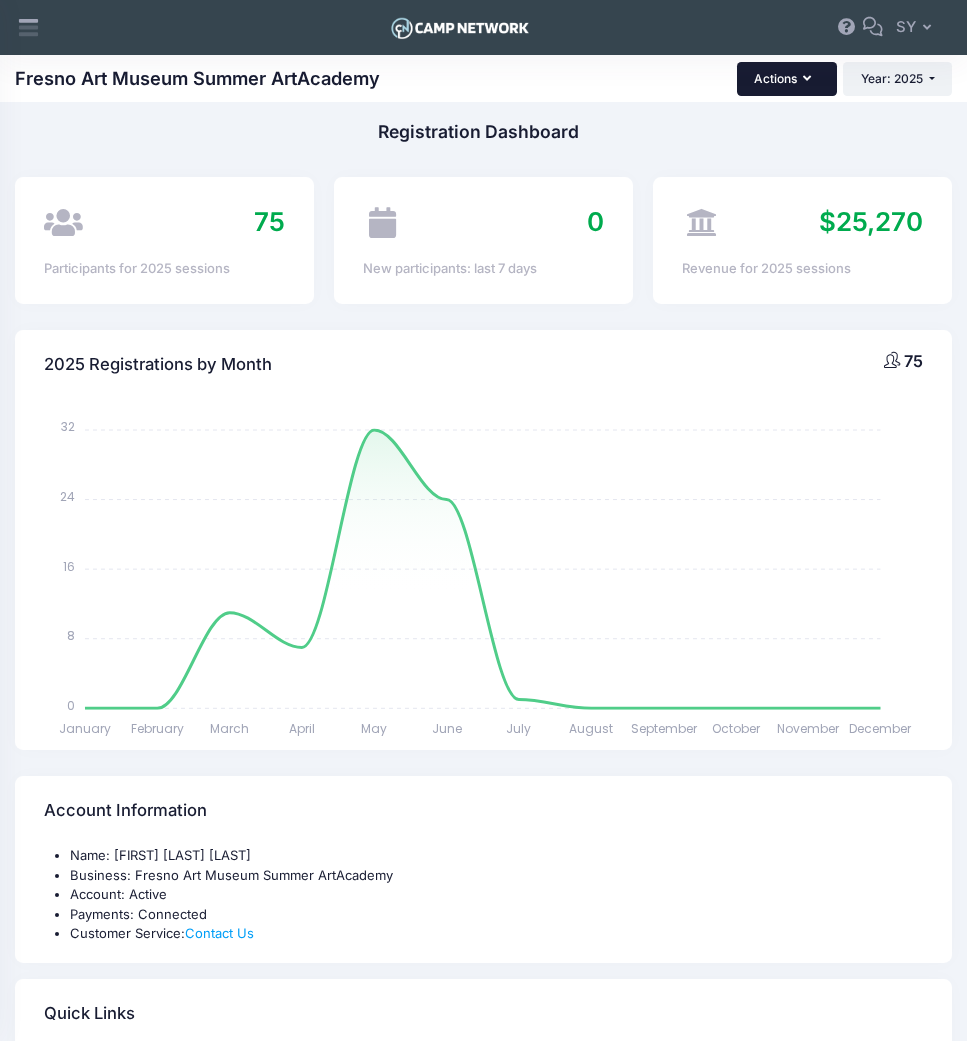 click at bounding box center (811, 79) 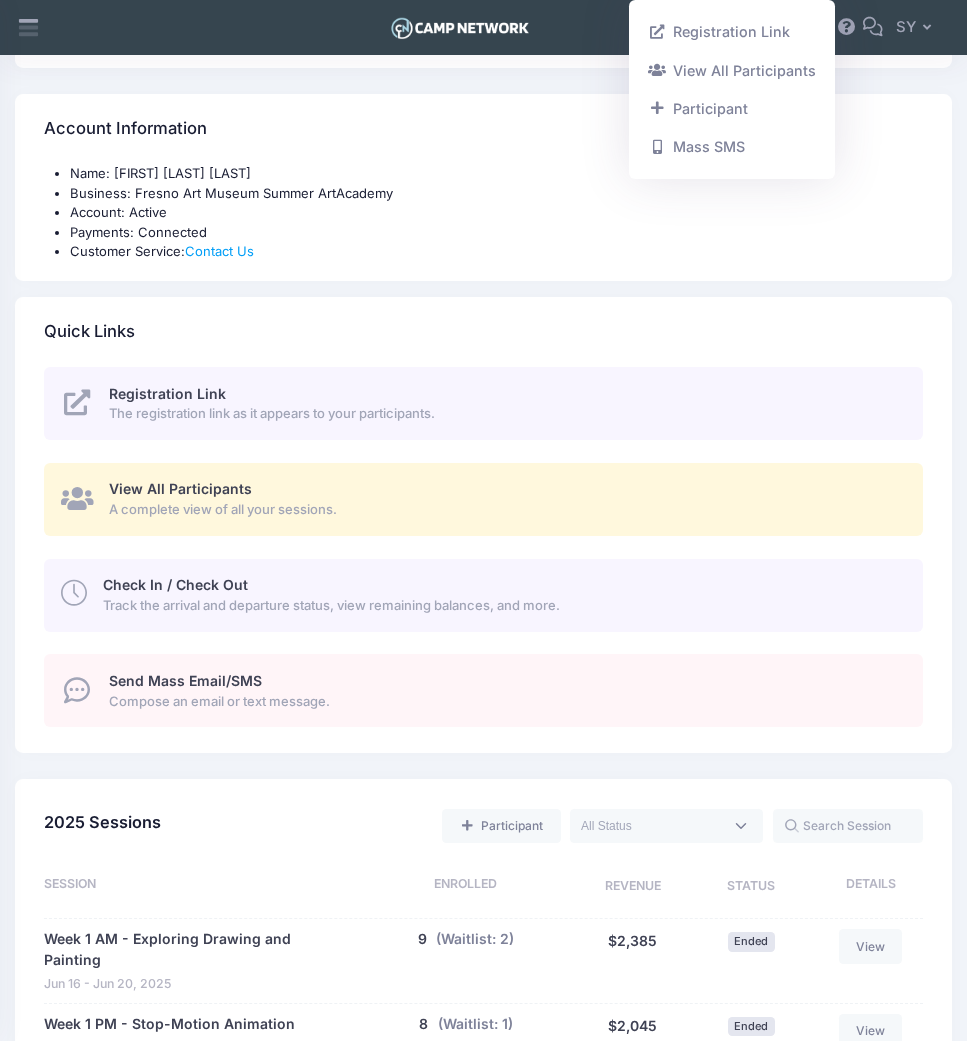scroll, scrollTop: 719, scrollLeft: 0, axis: vertical 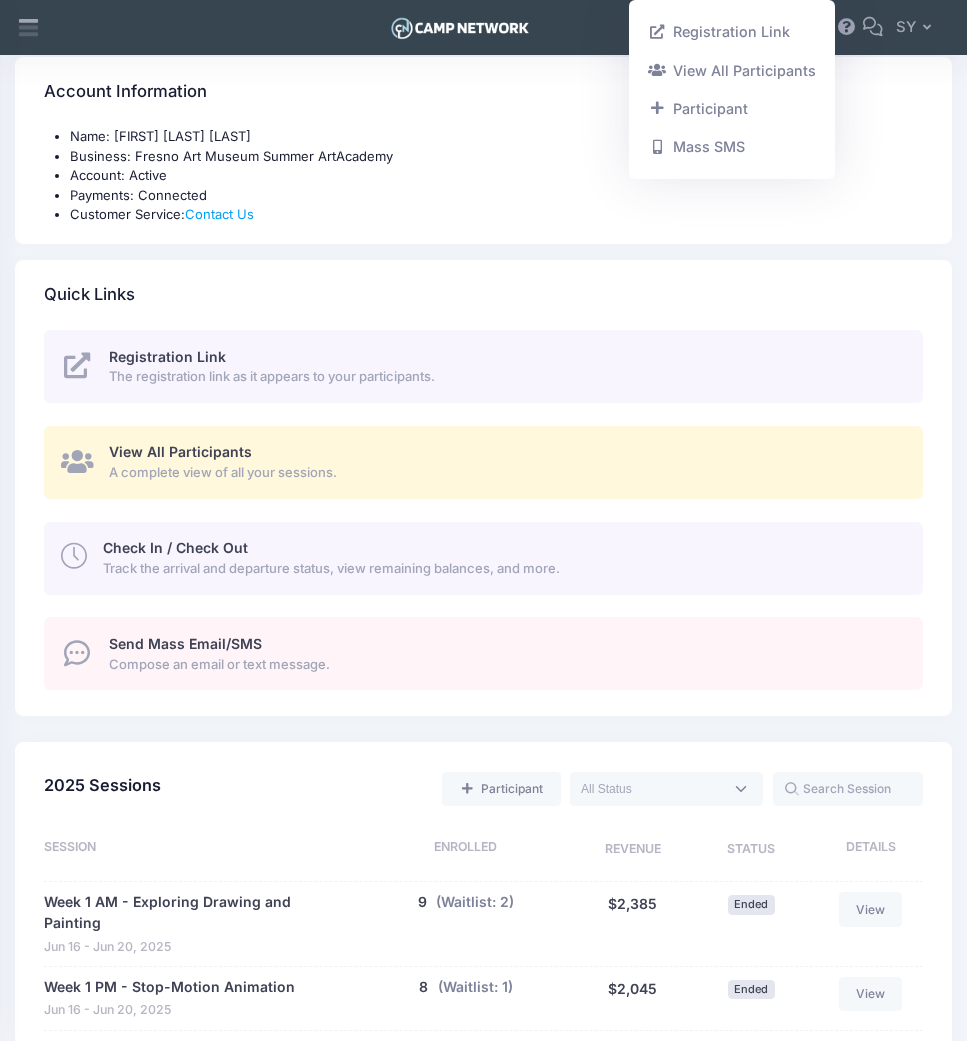 click on "Check In / Check Out" at bounding box center [175, 547] 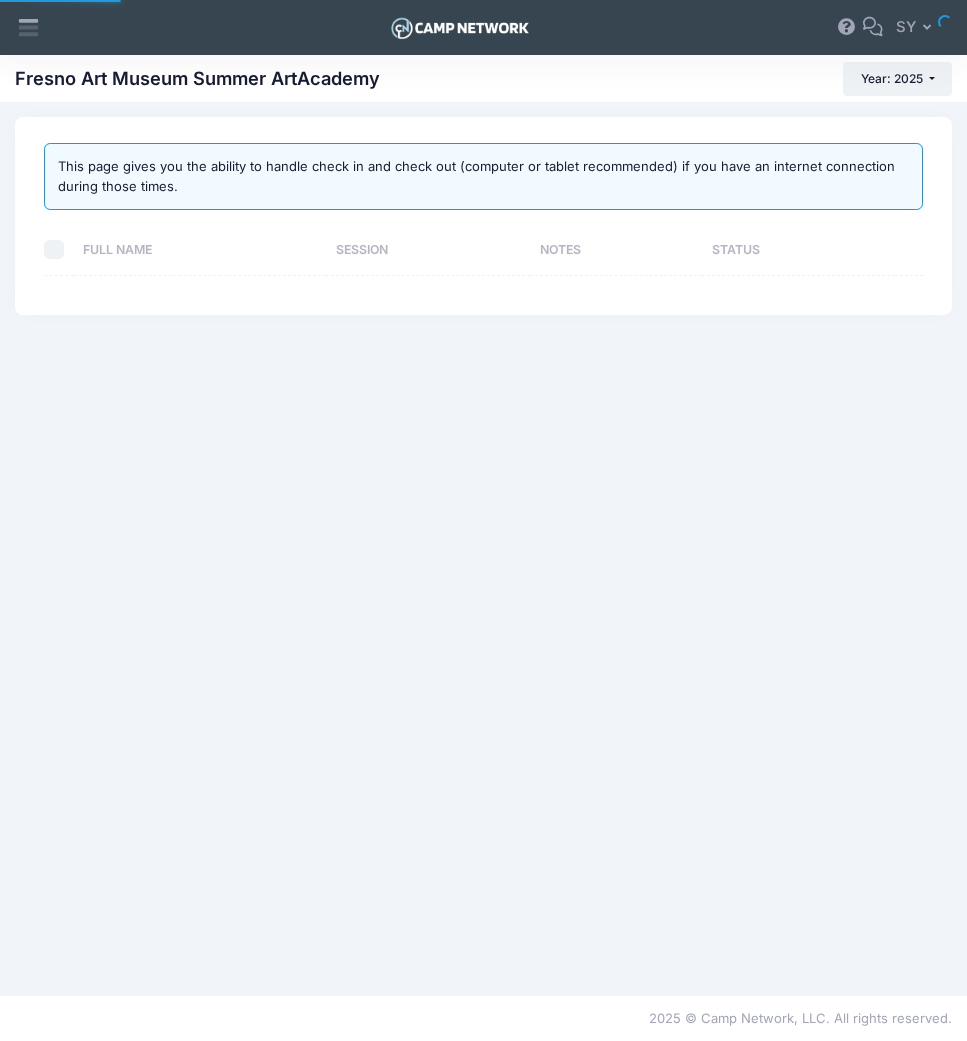 scroll, scrollTop: 0, scrollLeft: 0, axis: both 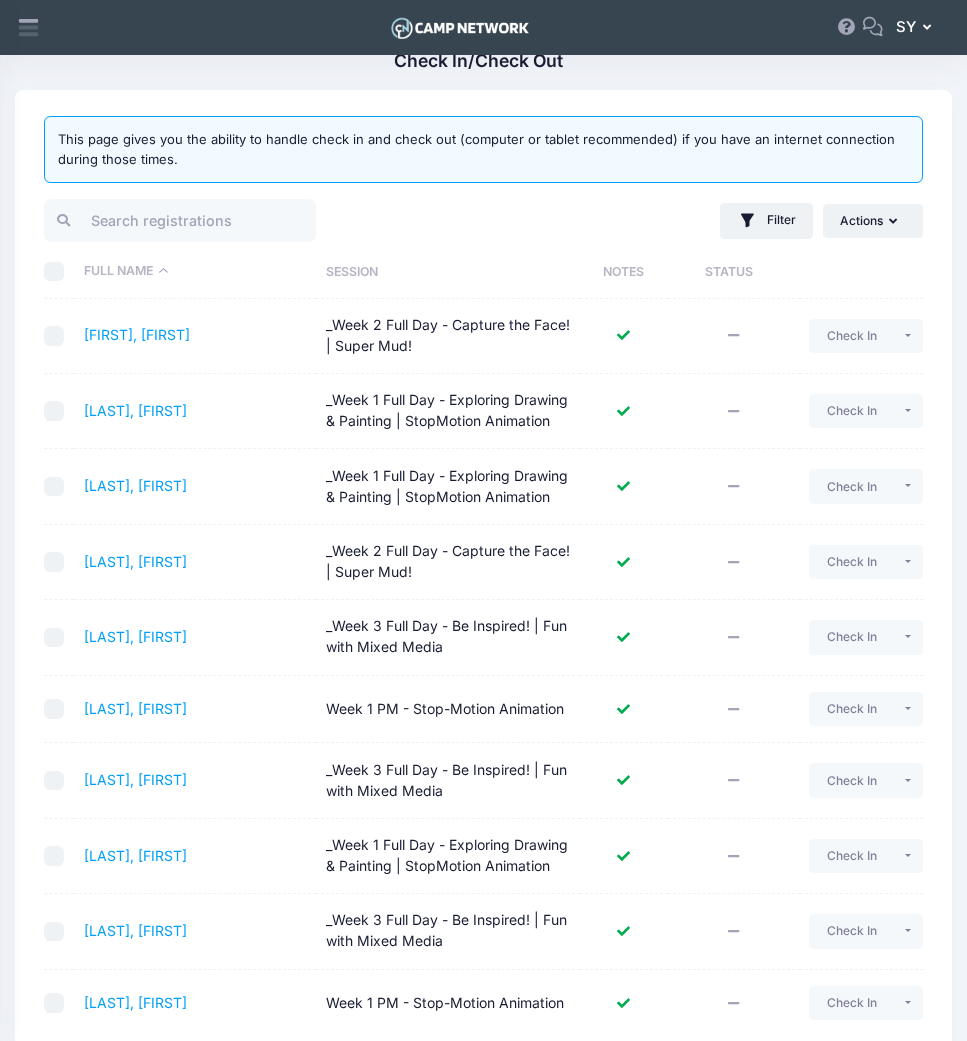 click at bounding box center [931, 28] 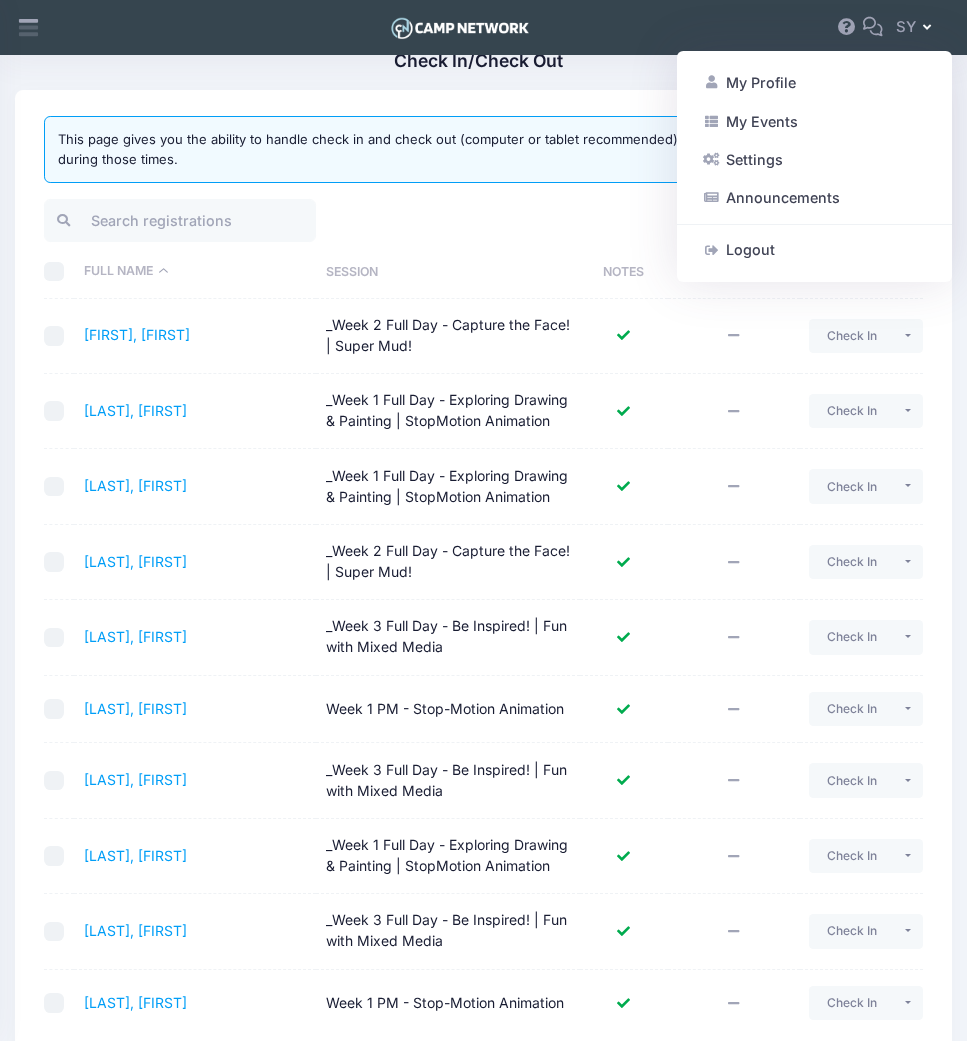click on "Settings" at bounding box center (814, 160) 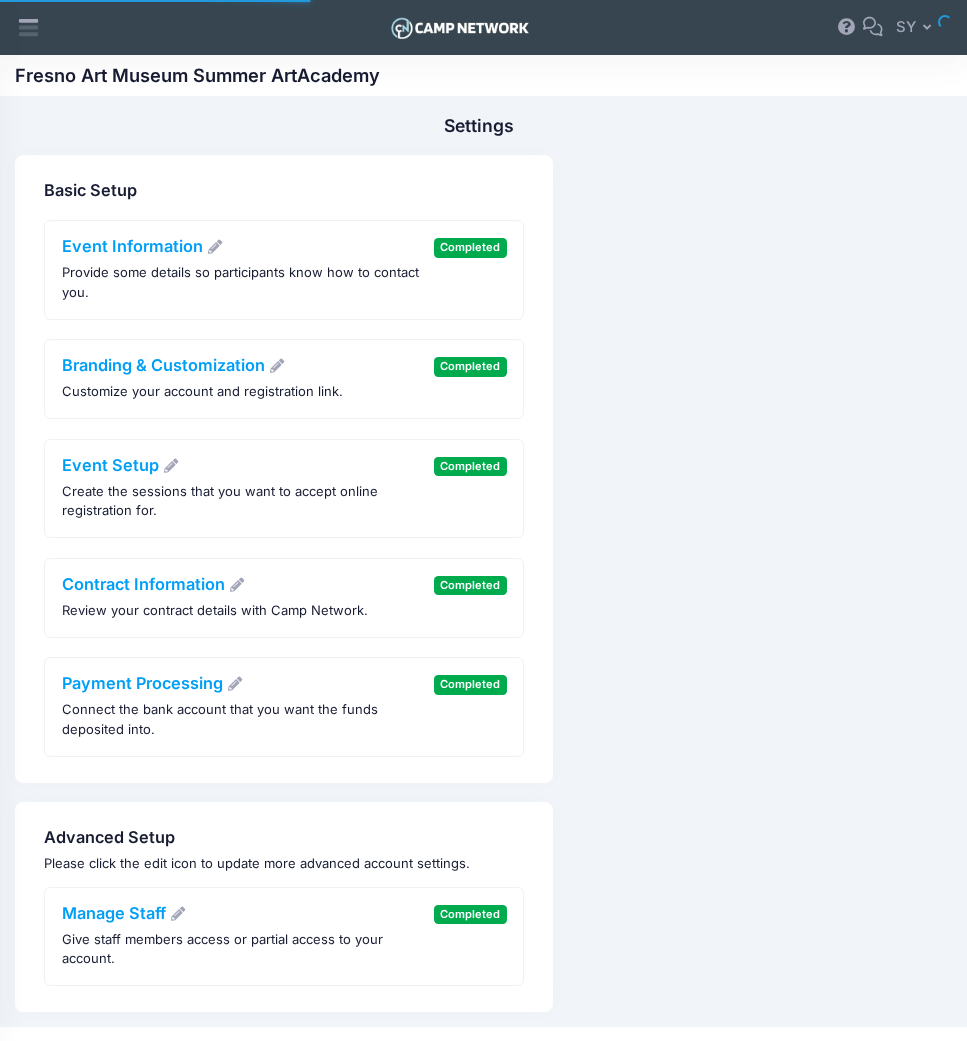 scroll, scrollTop: 0, scrollLeft: 0, axis: both 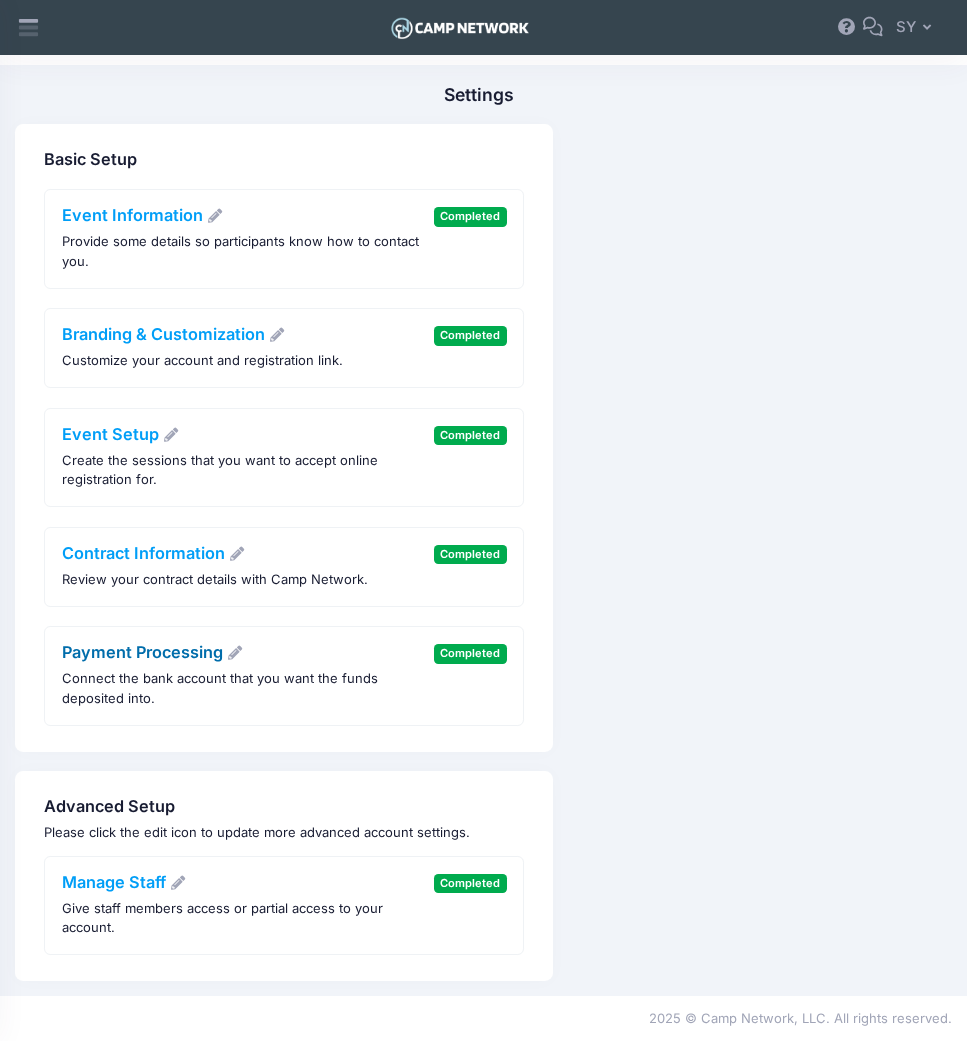 click on "Payment Processing" at bounding box center [153, 652] 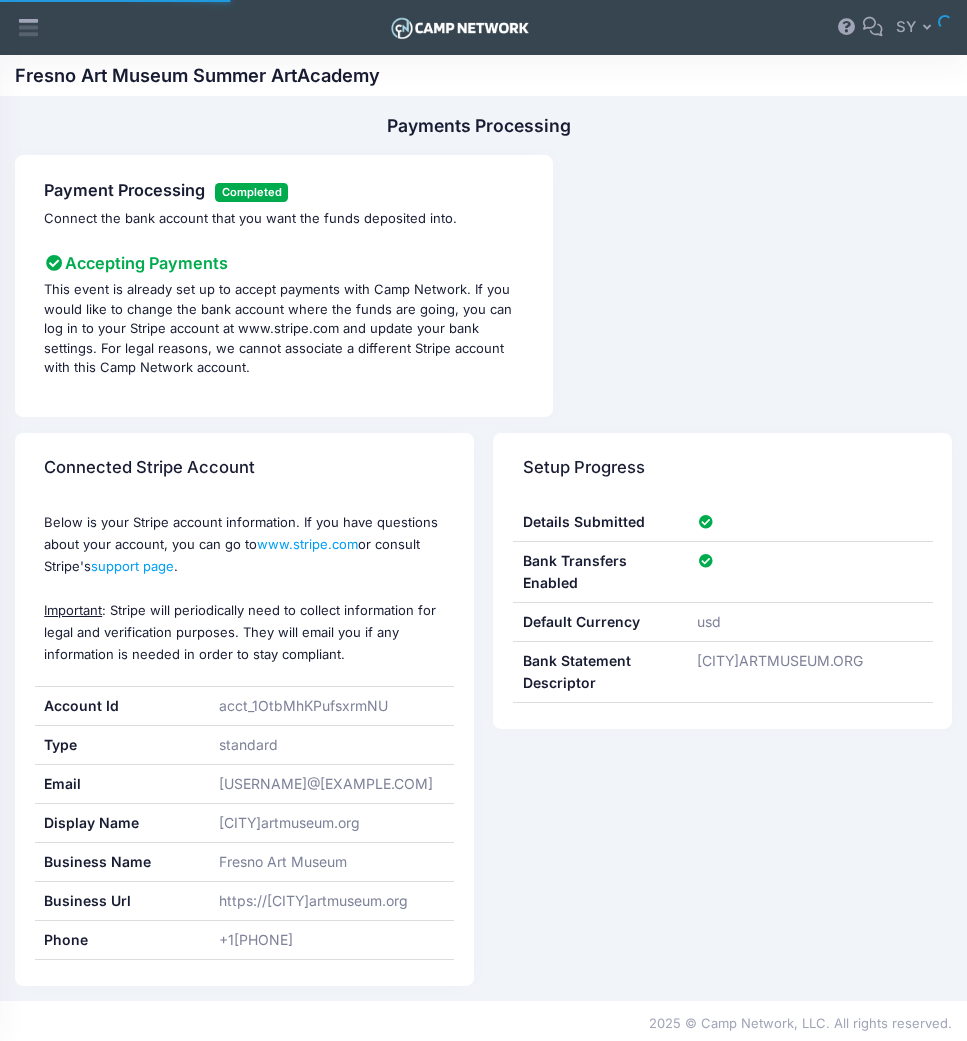 scroll, scrollTop: 0, scrollLeft: 0, axis: both 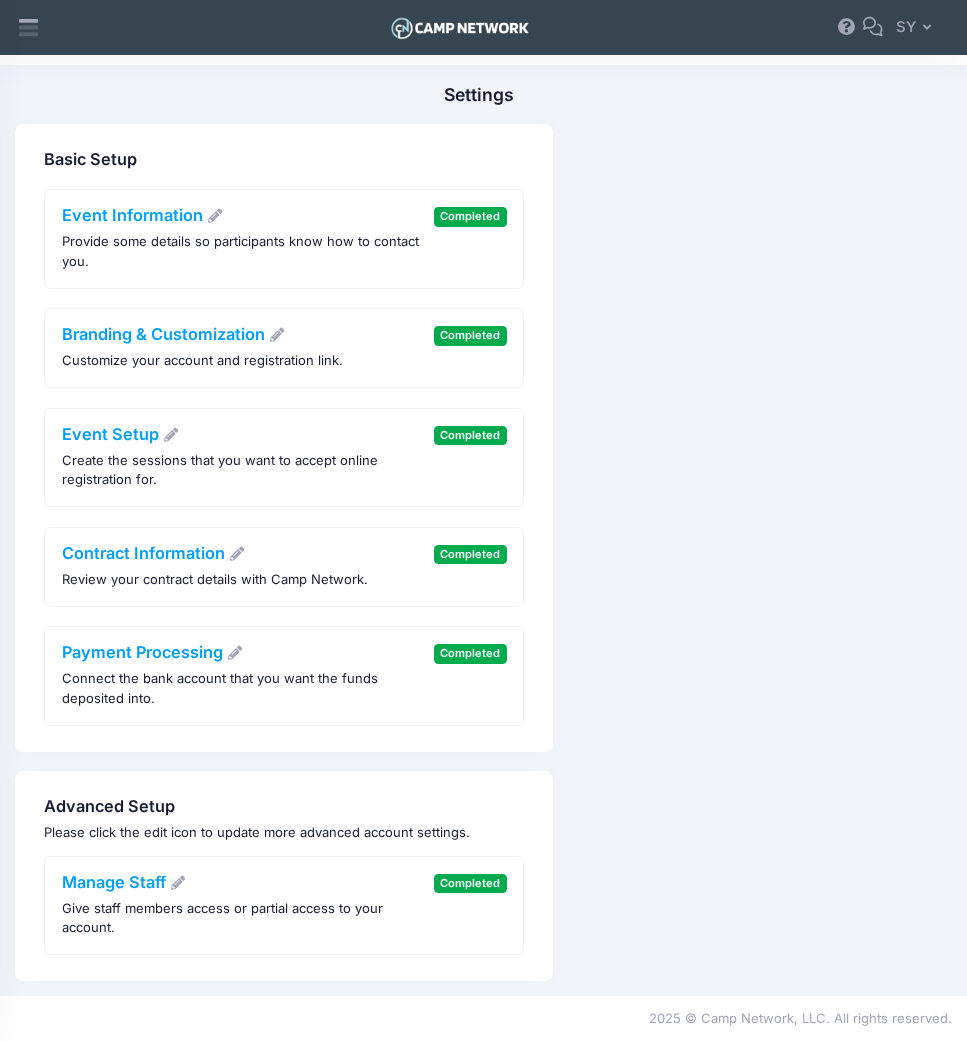 click 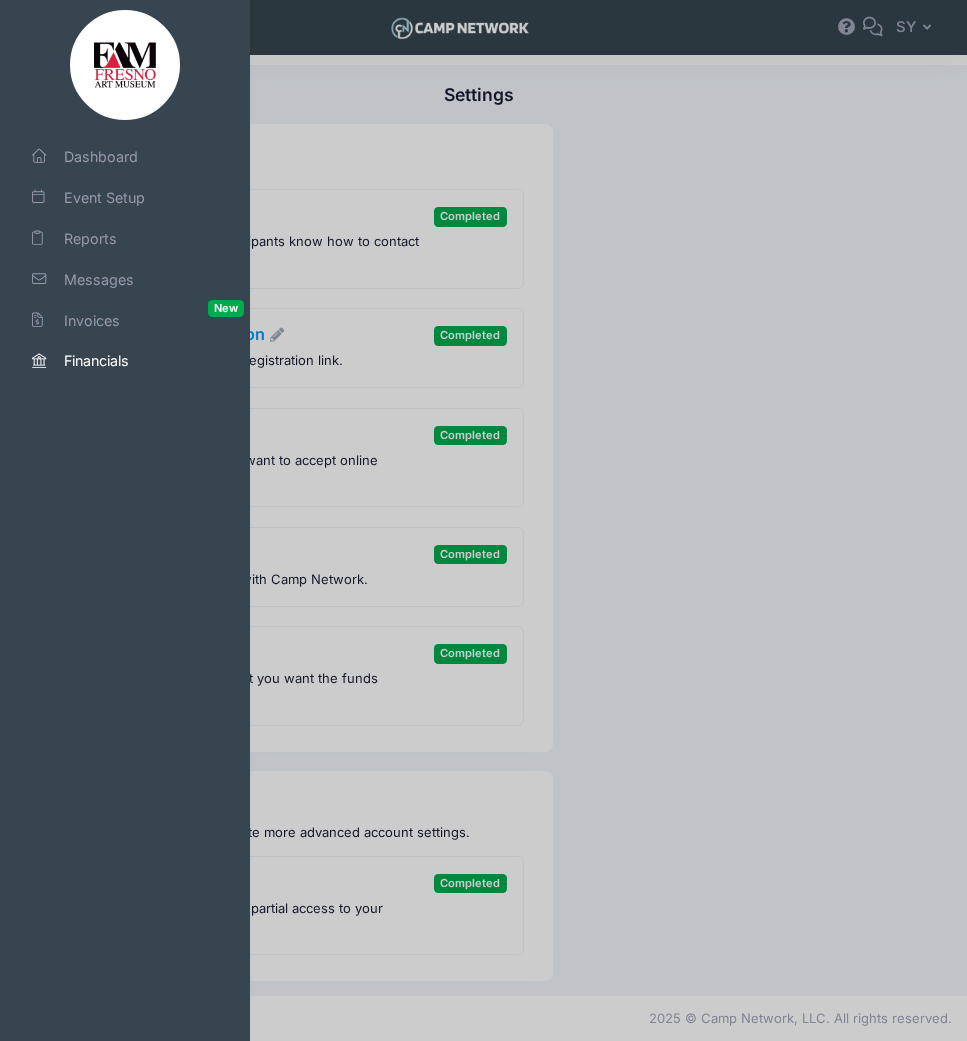 click on "Financials" at bounding box center (134, 360) 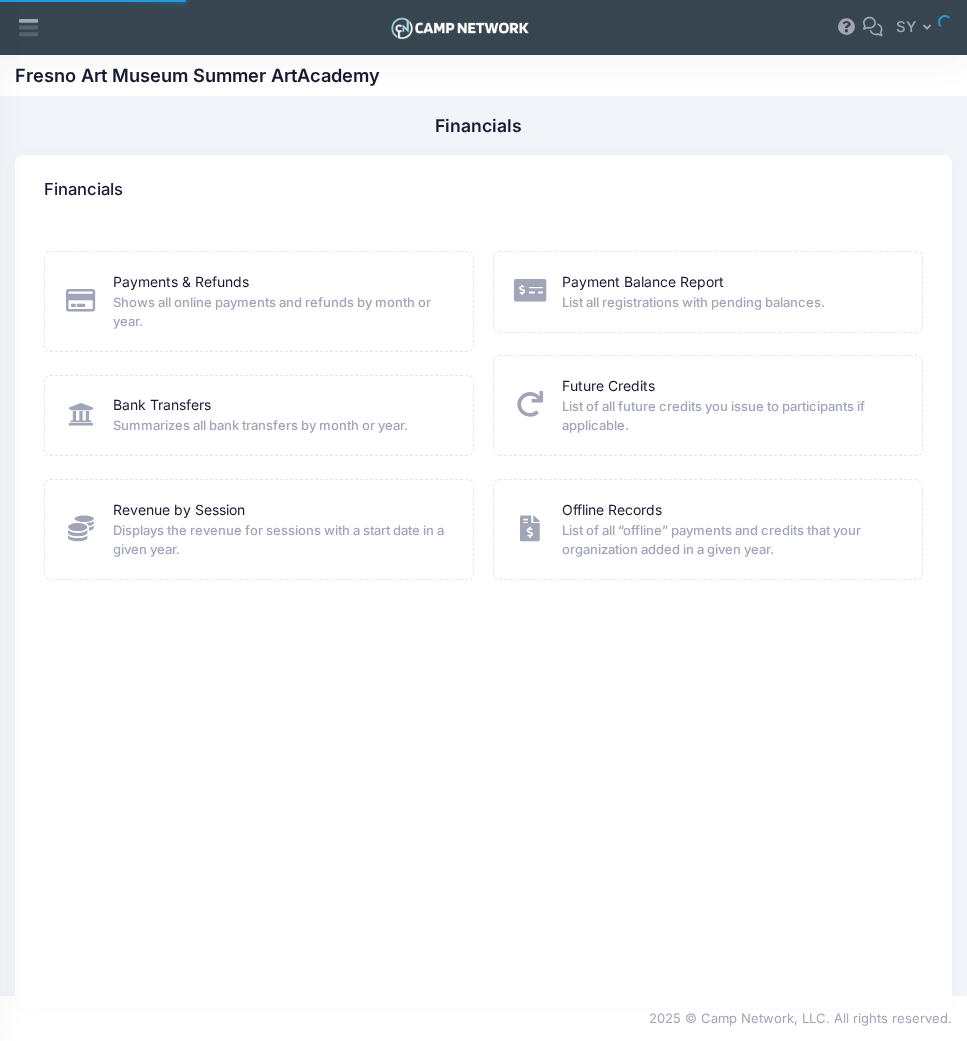 scroll, scrollTop: 0, scrollLeft: 0, axis: both 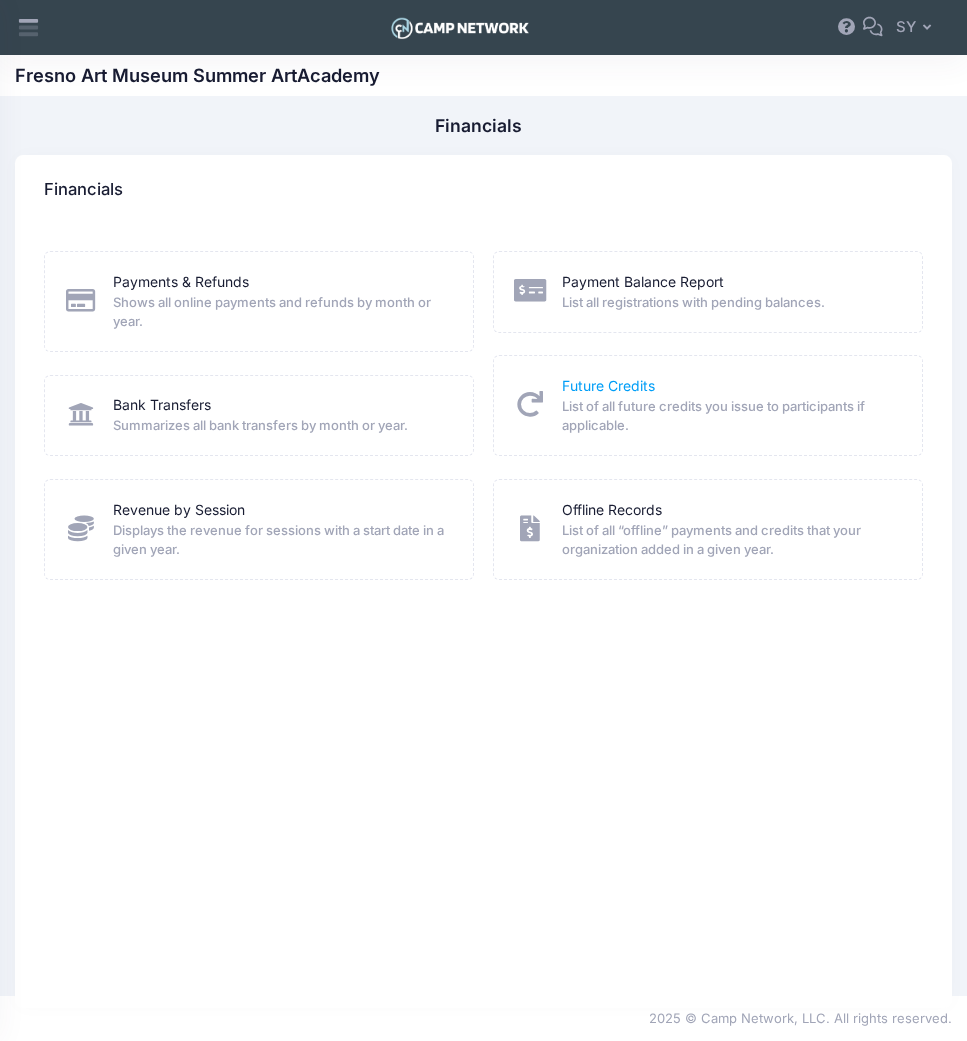 click on "Future Credits" at bounding box center [608, 386] 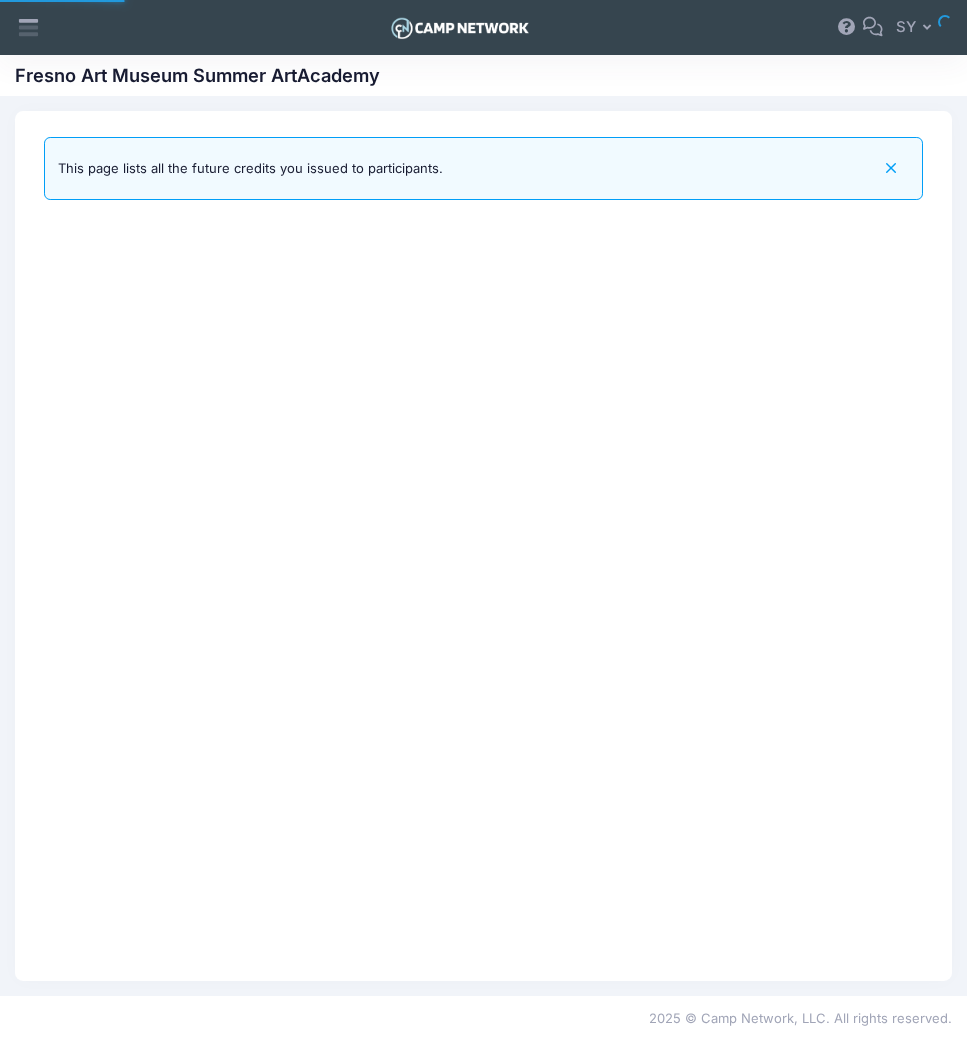 scroll, scrollTop: 0, scrollLeft: 0, axis: both 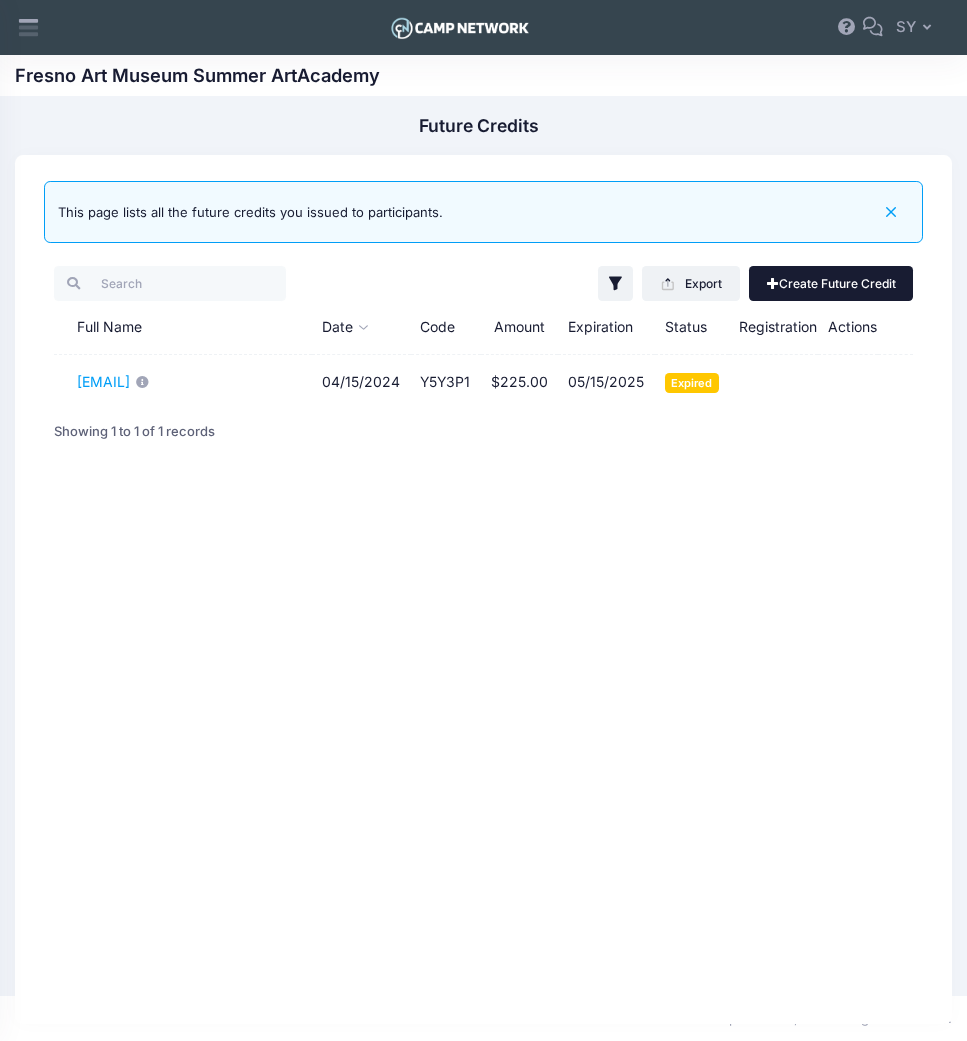 click on "Create Future Credit" at bounding box center (831, 283) 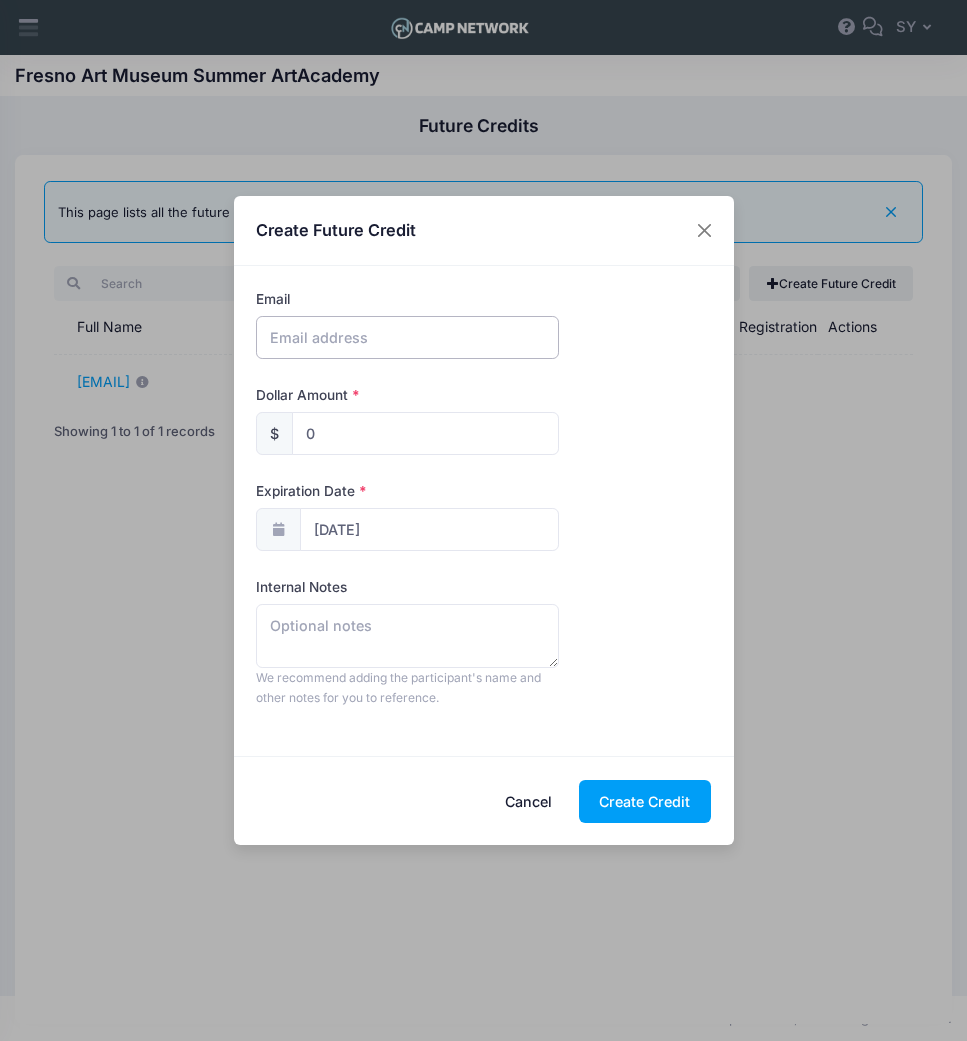 click at bounding box center [407, 337] 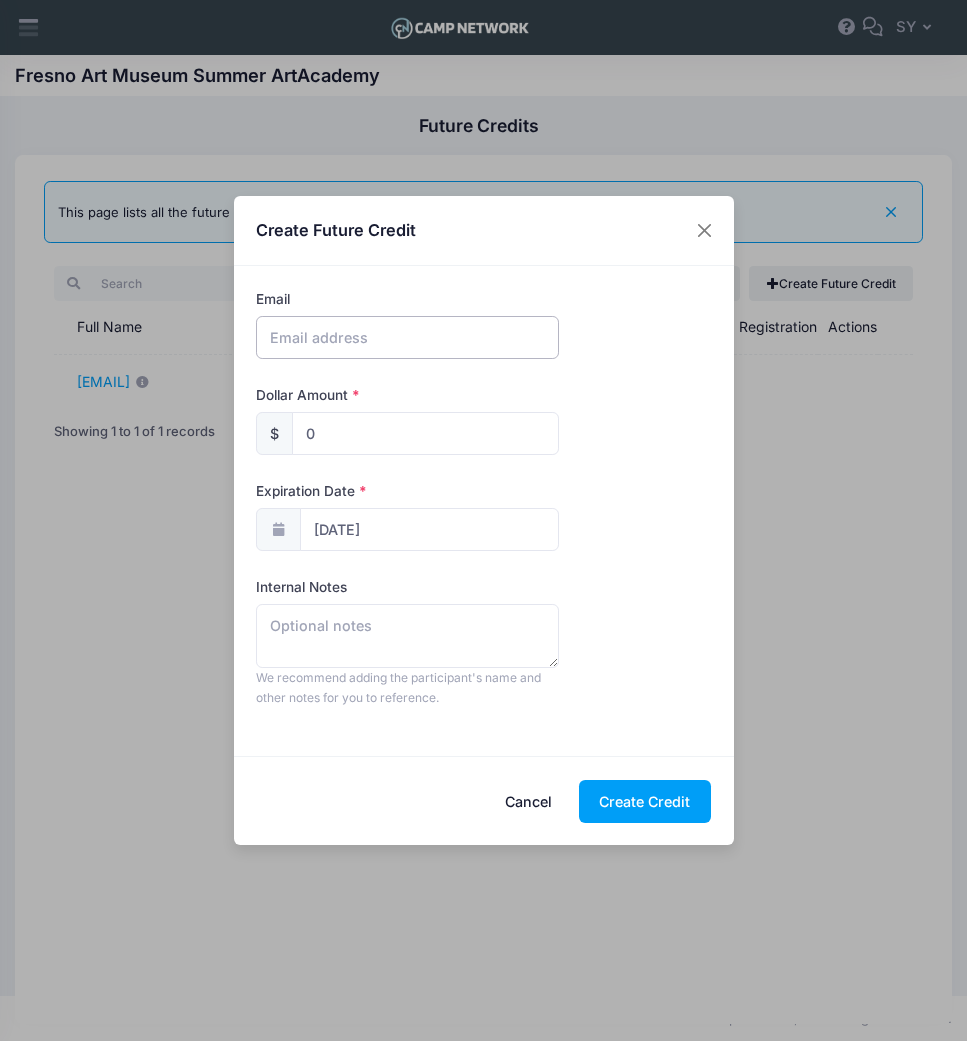 paste on "[EMAIL]" 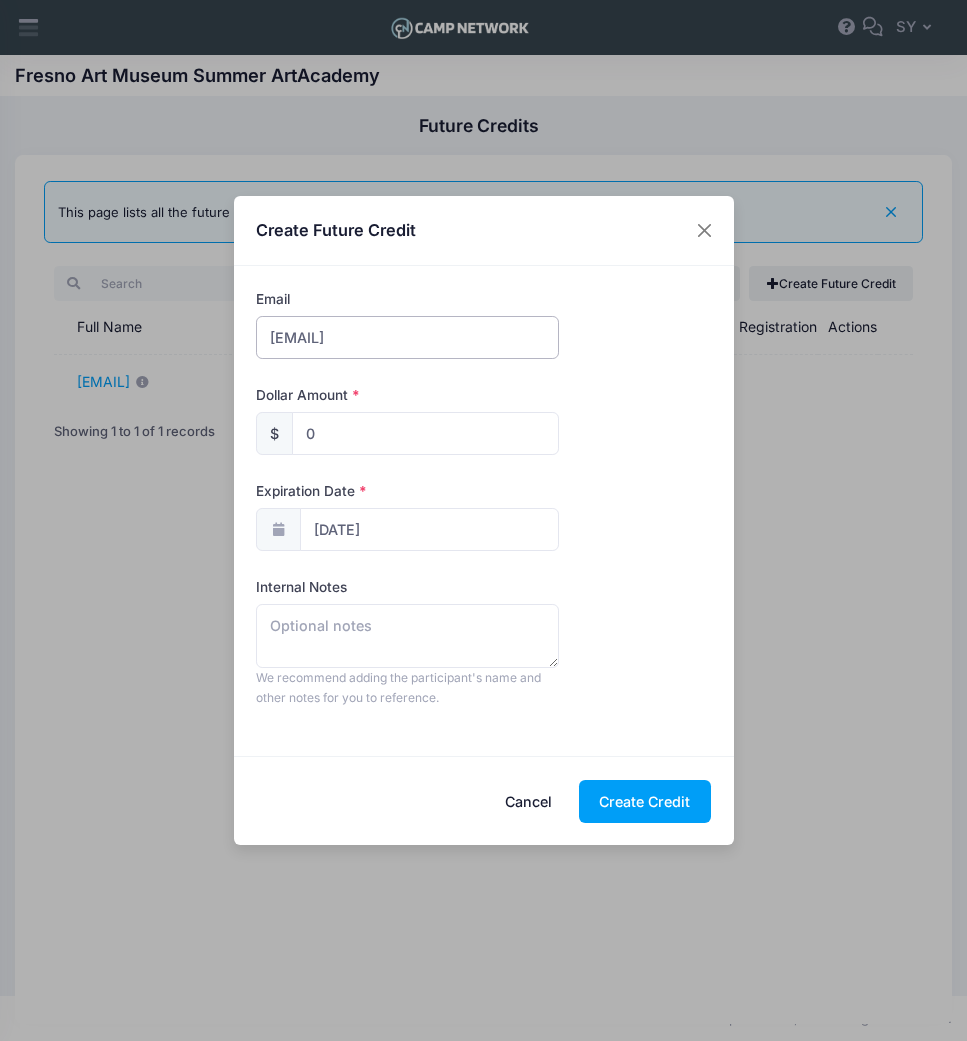 type on "[EMAIL]" 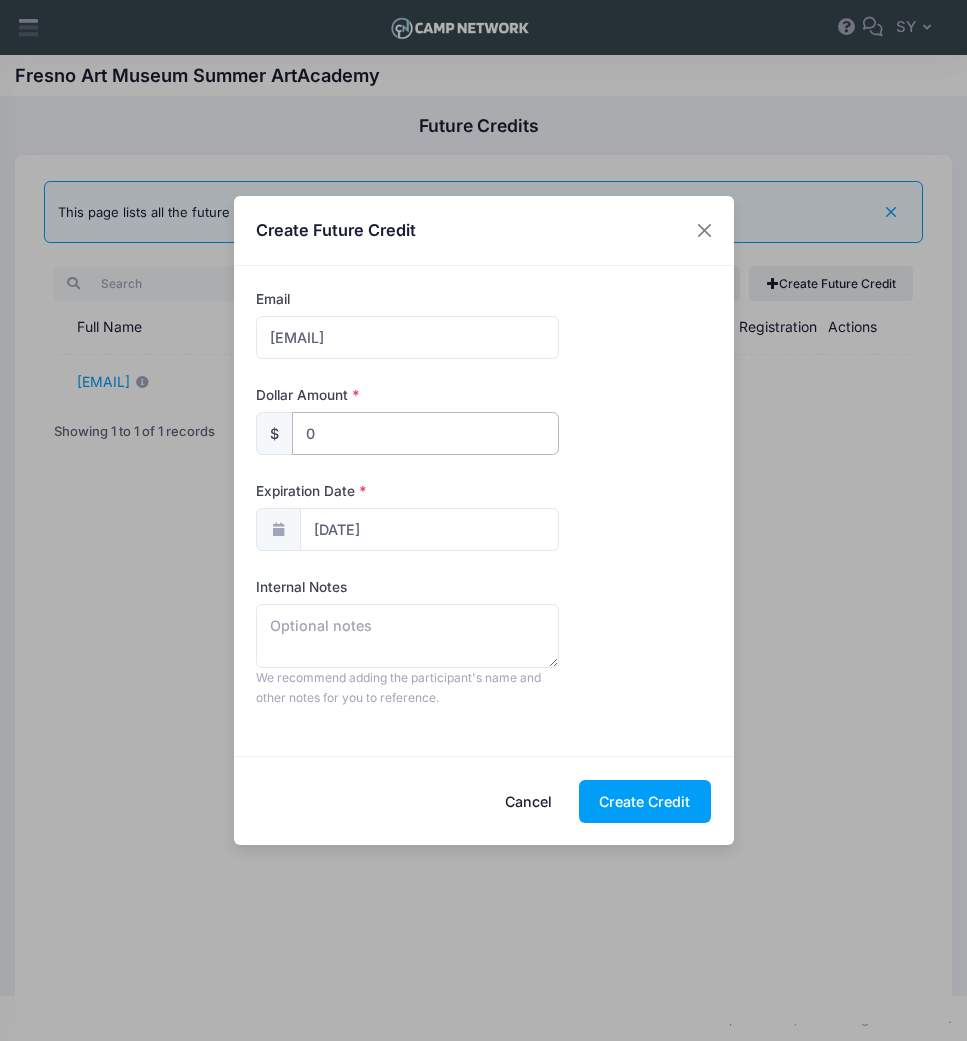 click on "0" at bounding box center (425, 433) 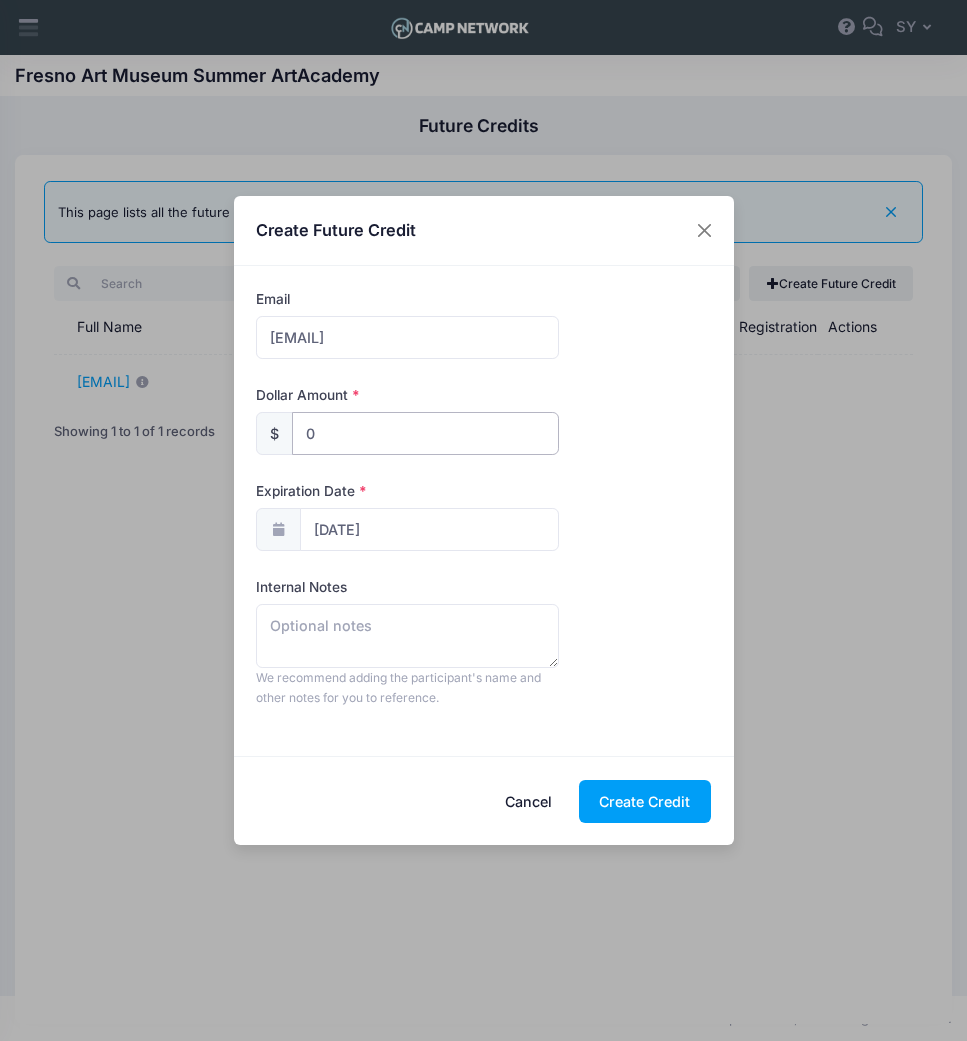 drag, startPoint x: 324, startPoint y: 440, endPoint x: 287, endPoint y: 435, distance: 37.336308 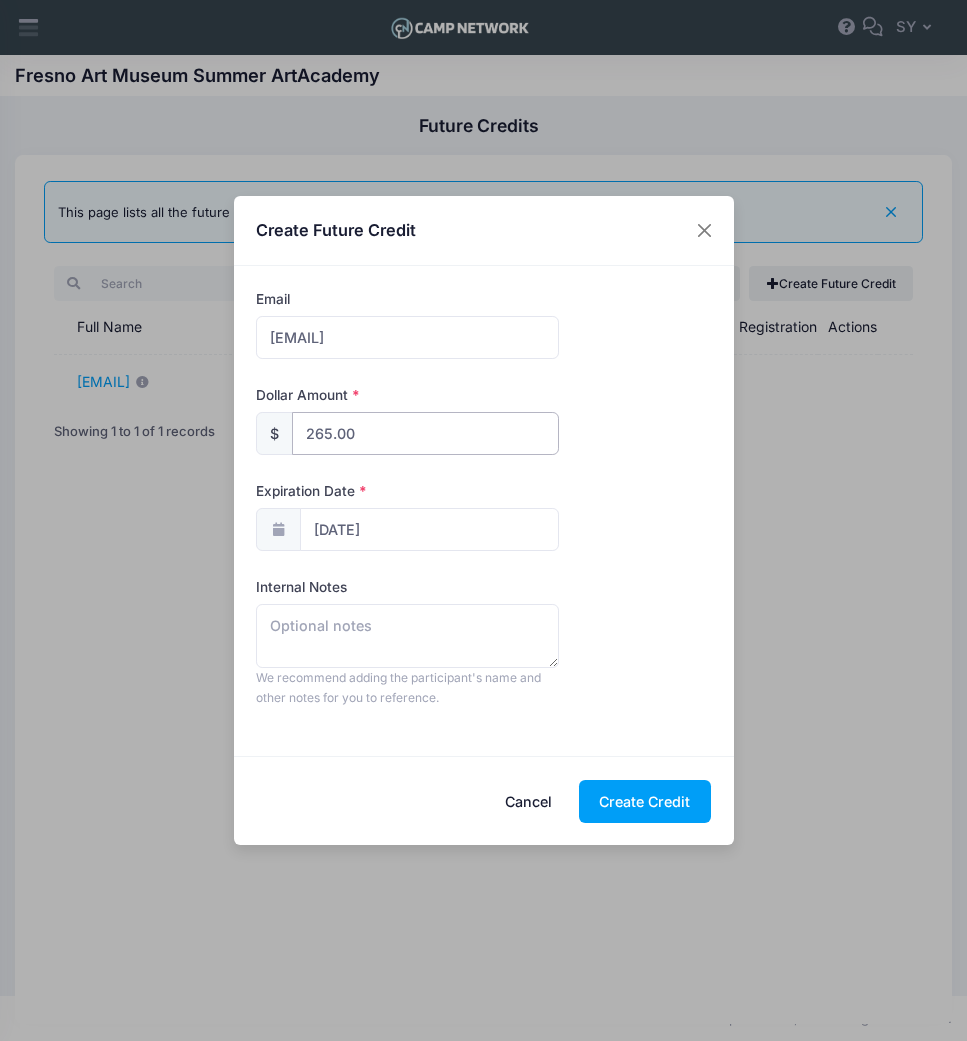 type on "265.00" 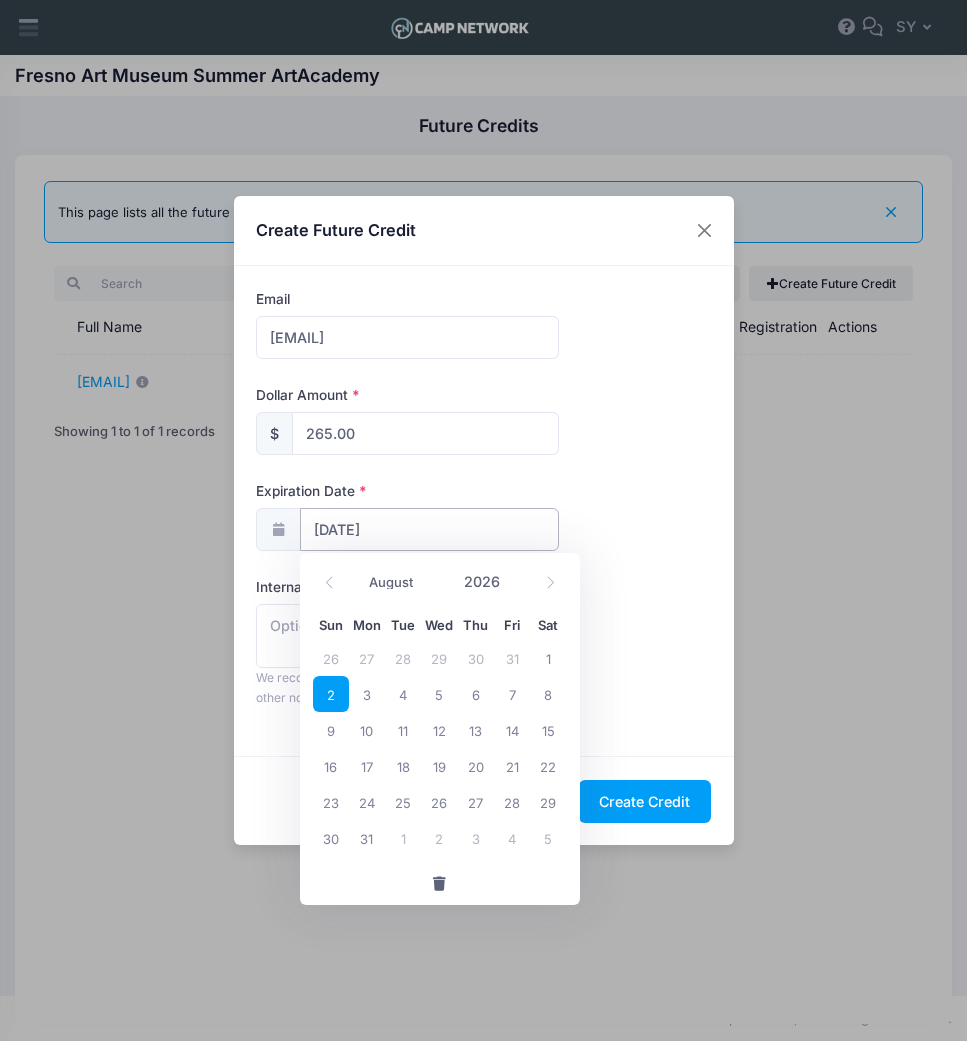 click on "[DATE]" at bounding box center (430, 529) 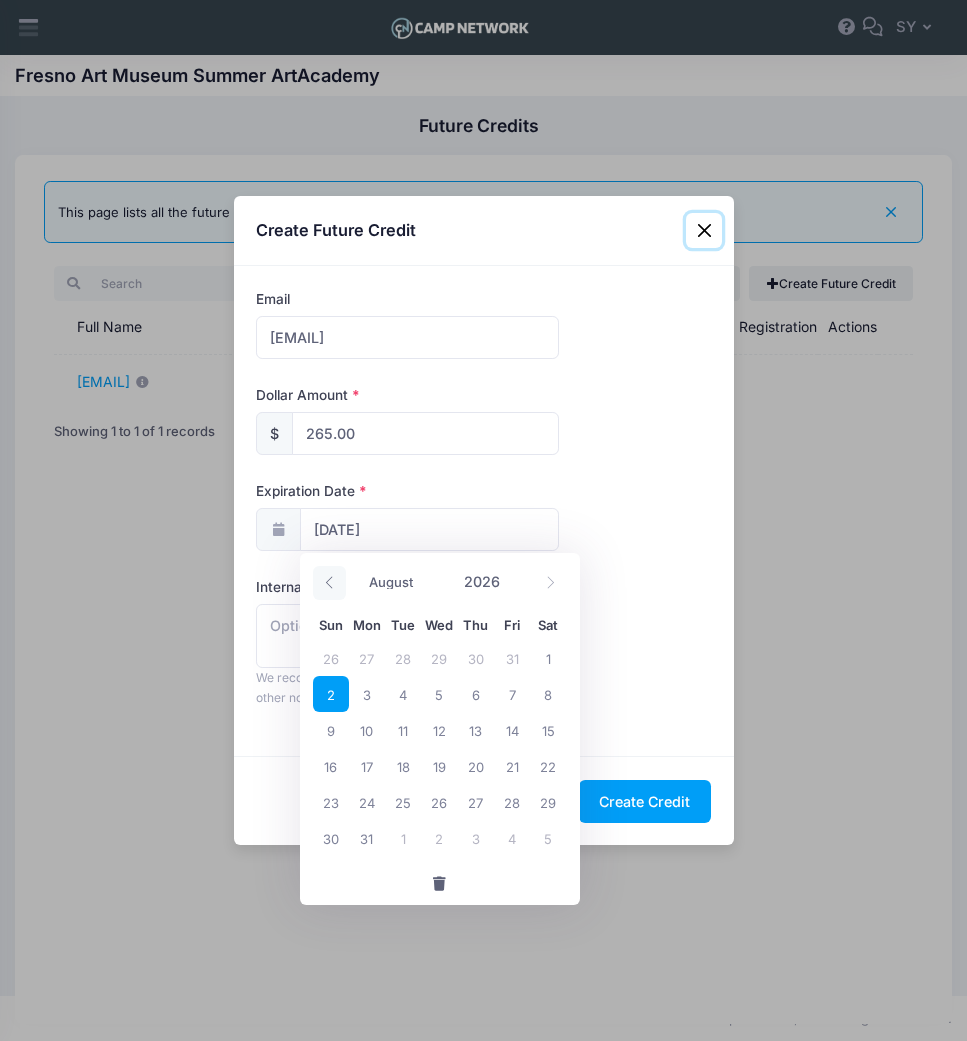 click 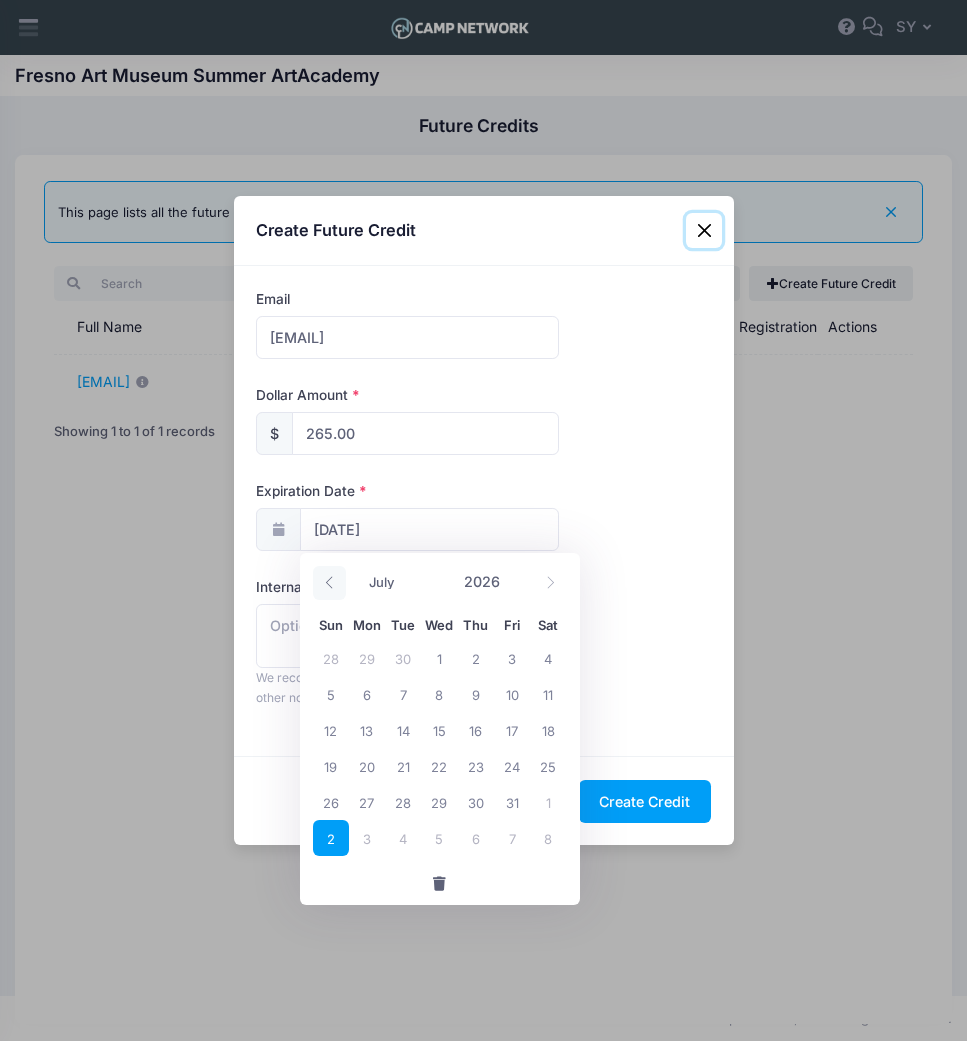 click 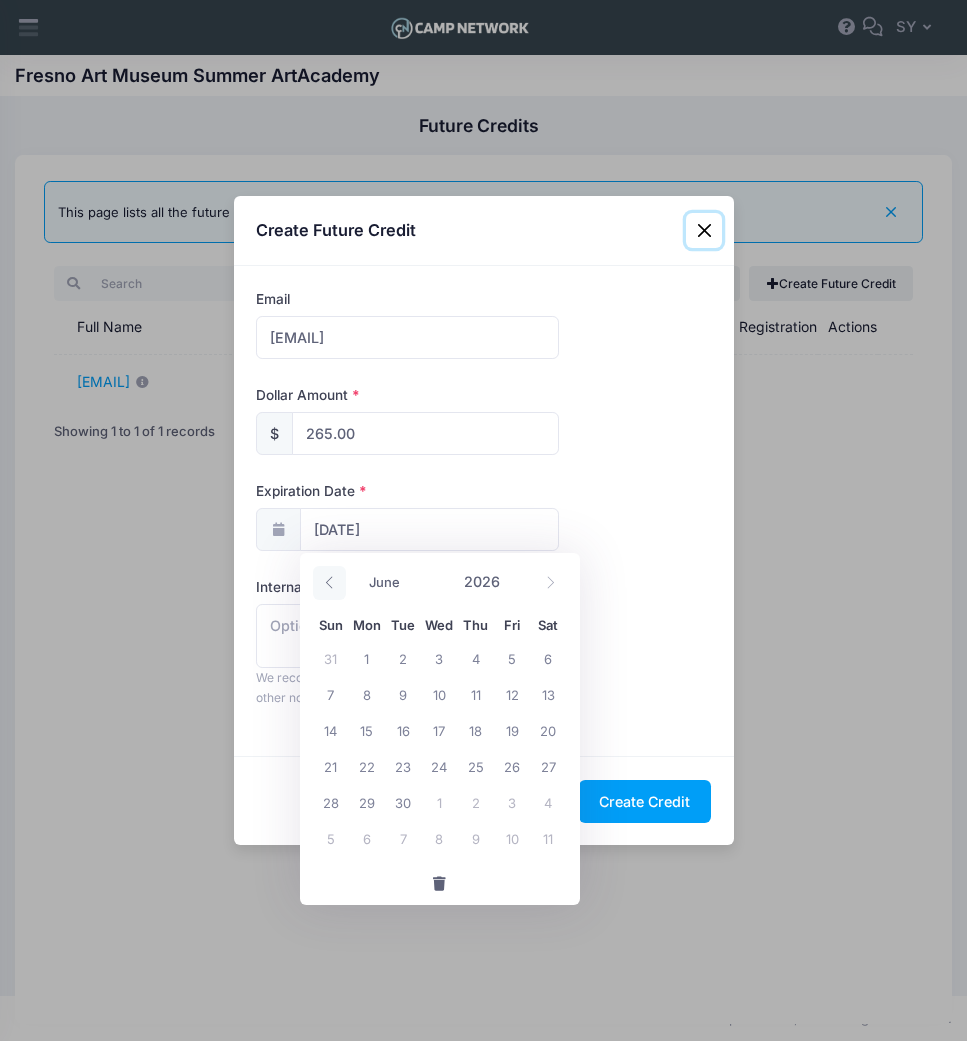 click 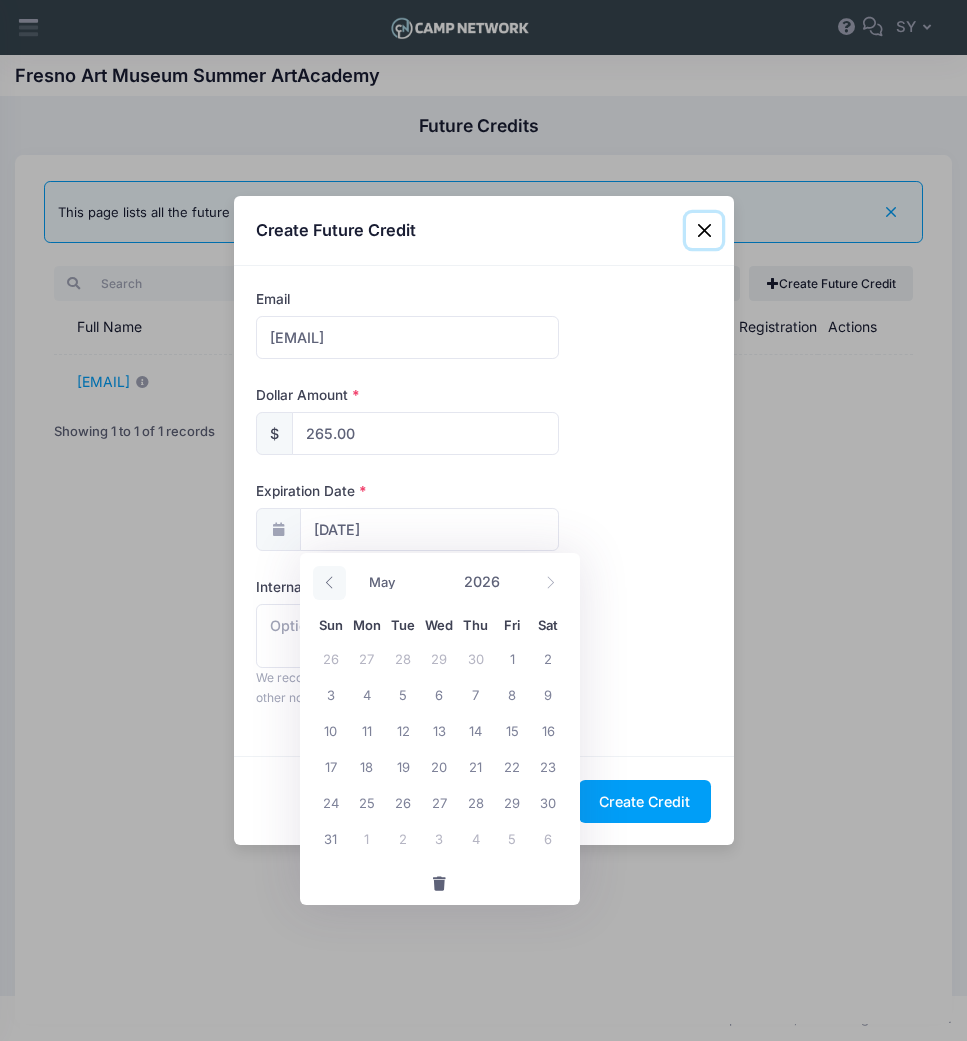 click 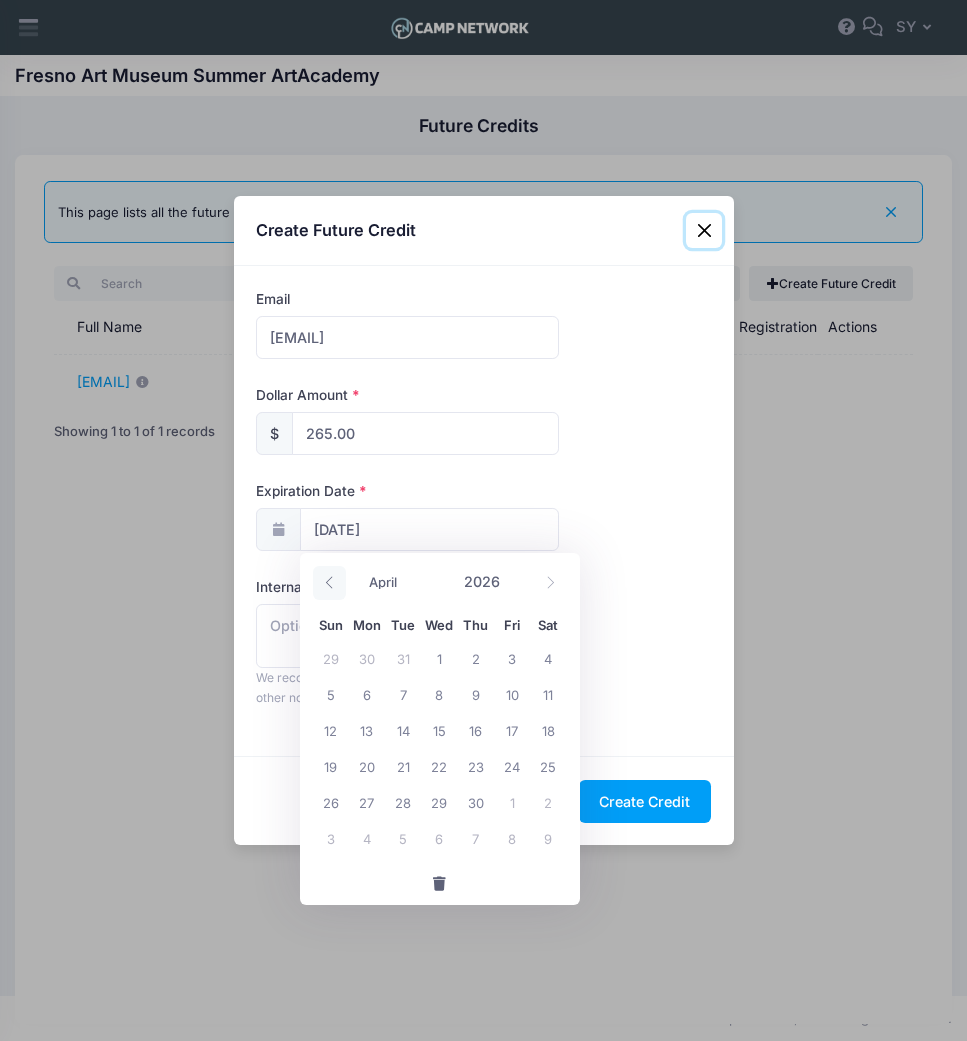 click 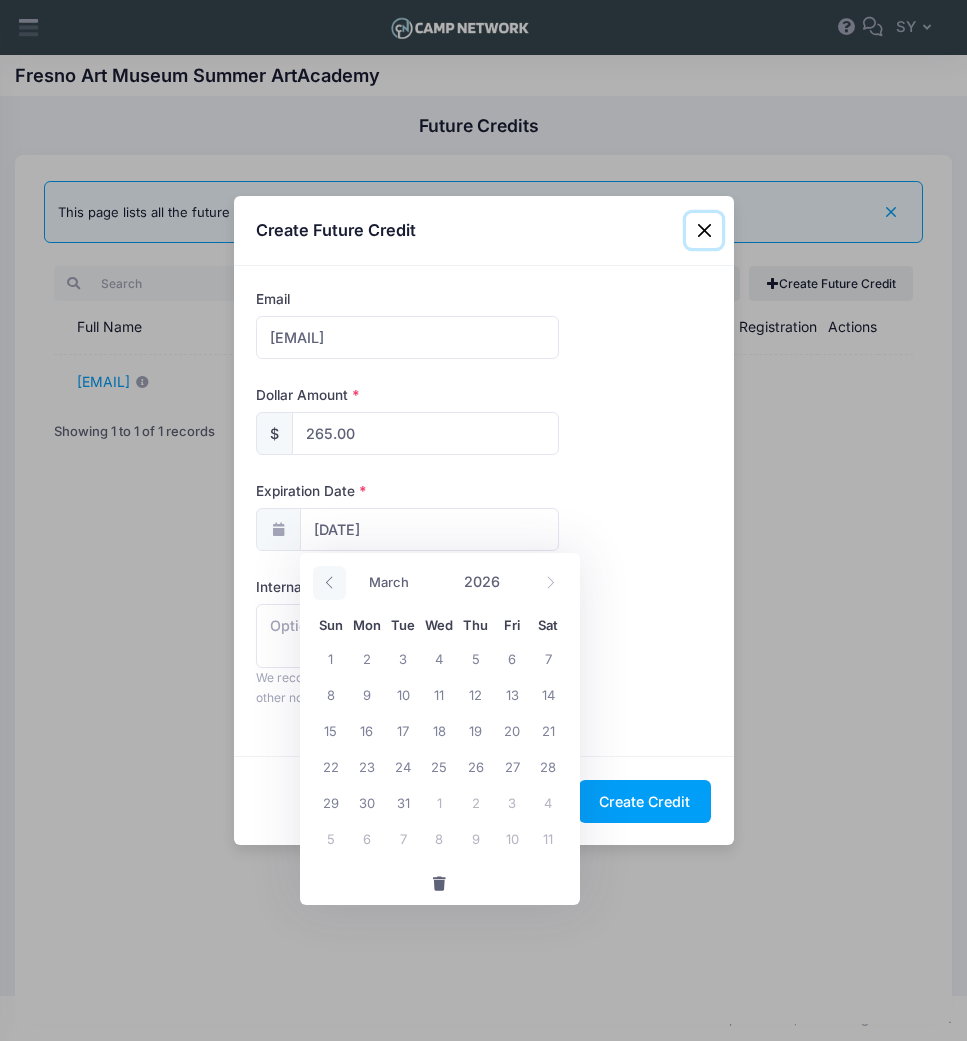 click 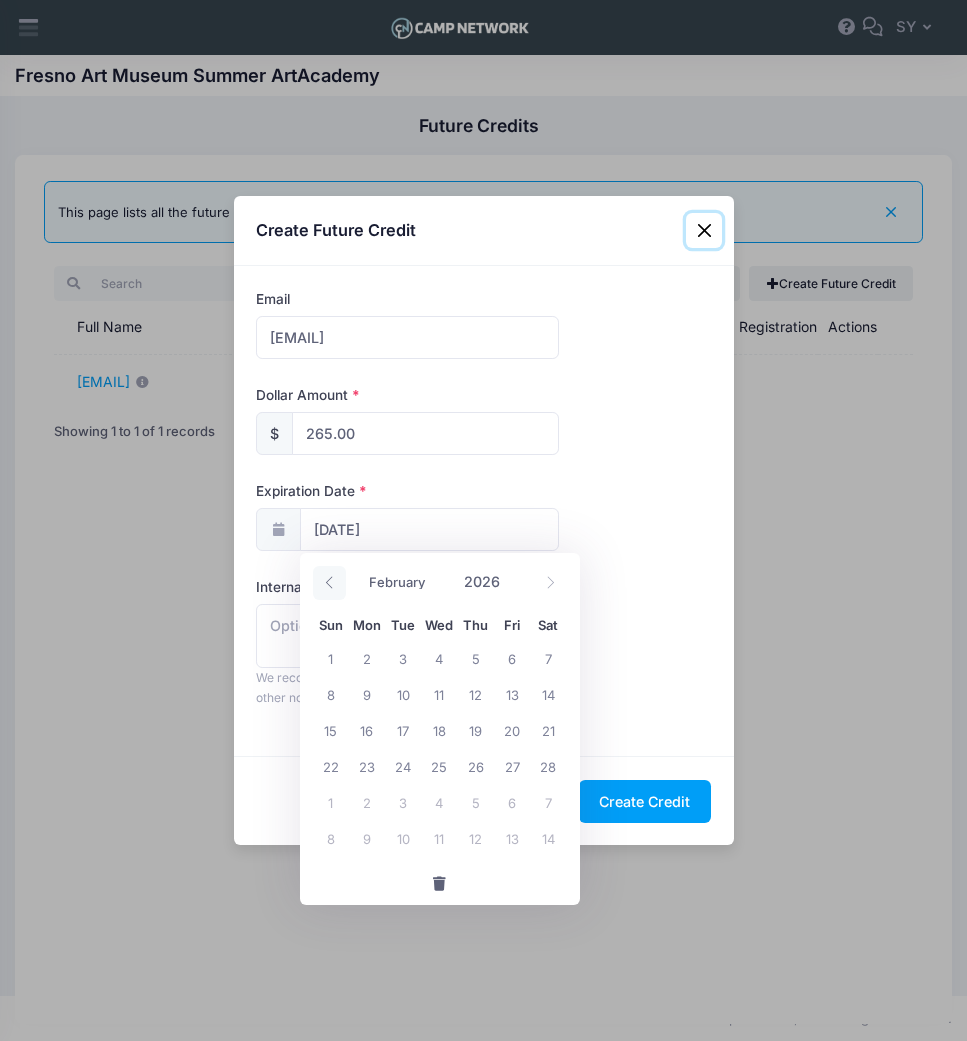 click 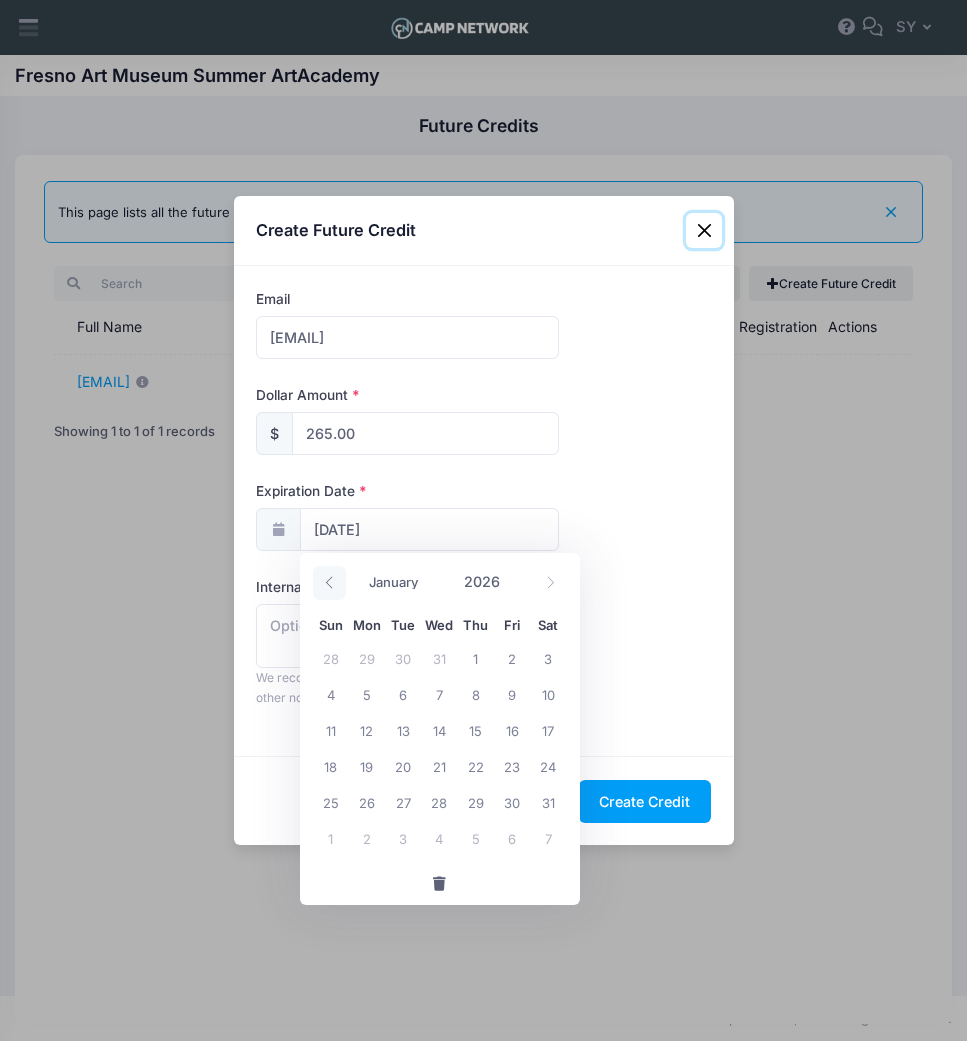 click 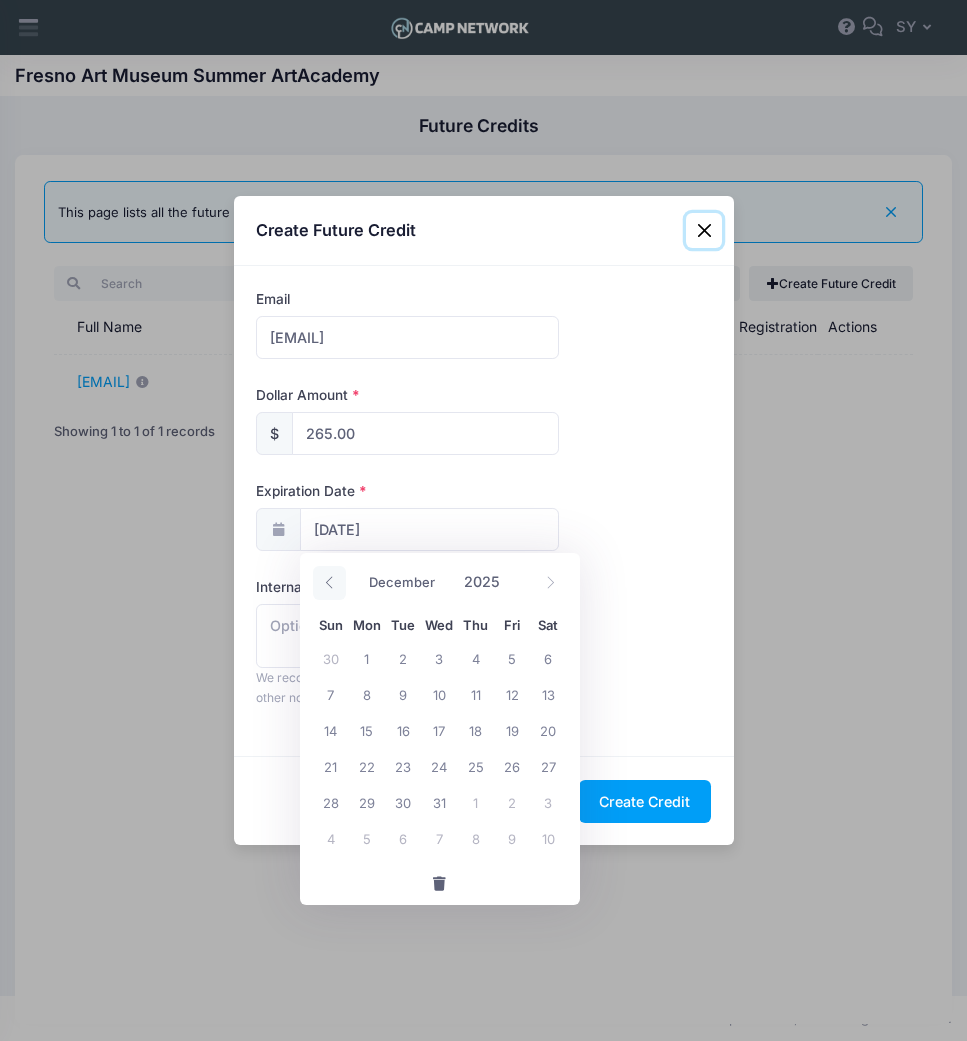 click 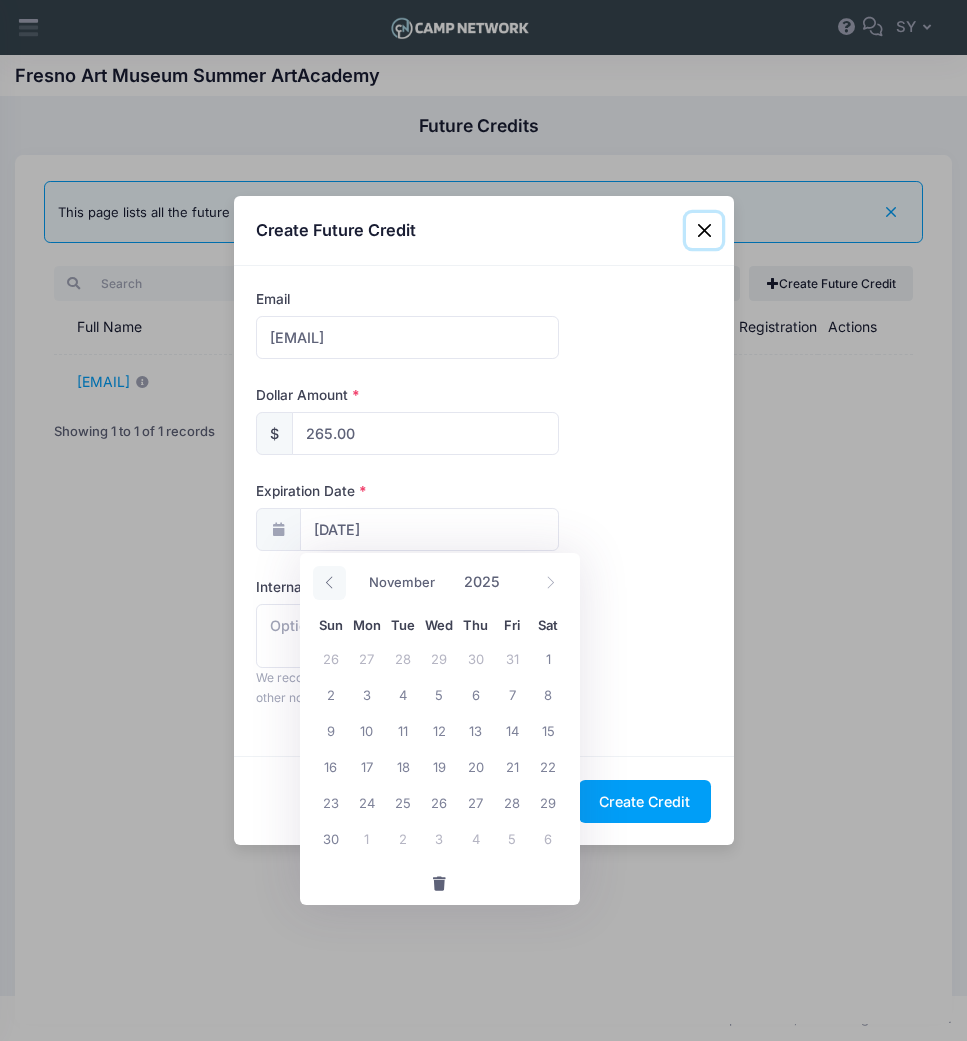 click 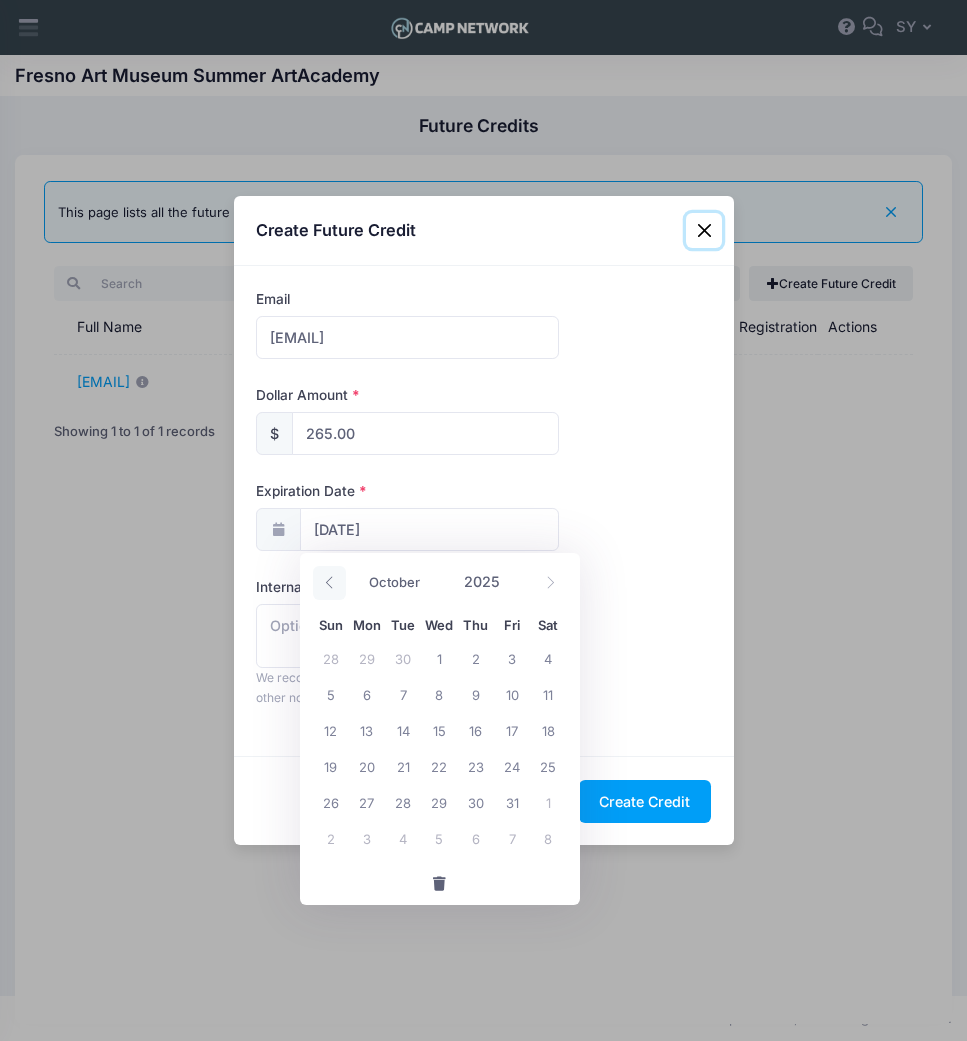 click 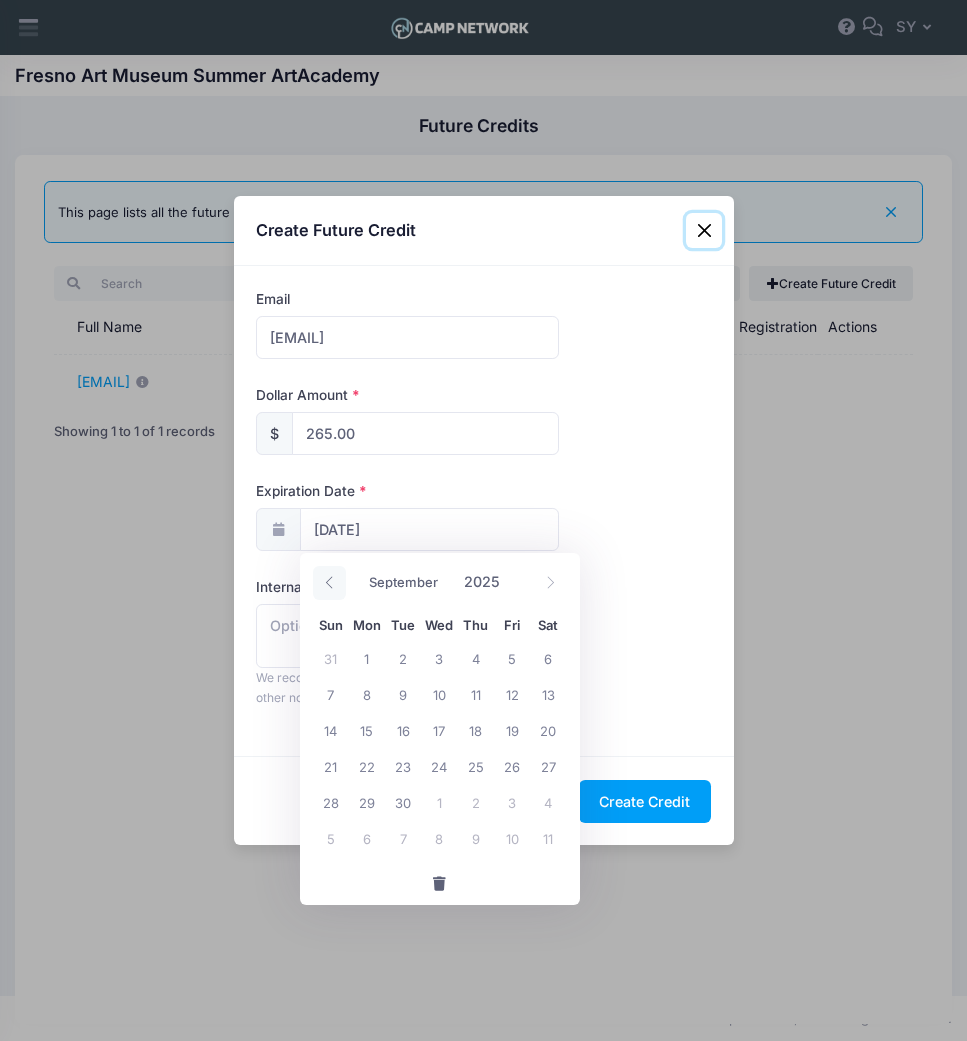 click 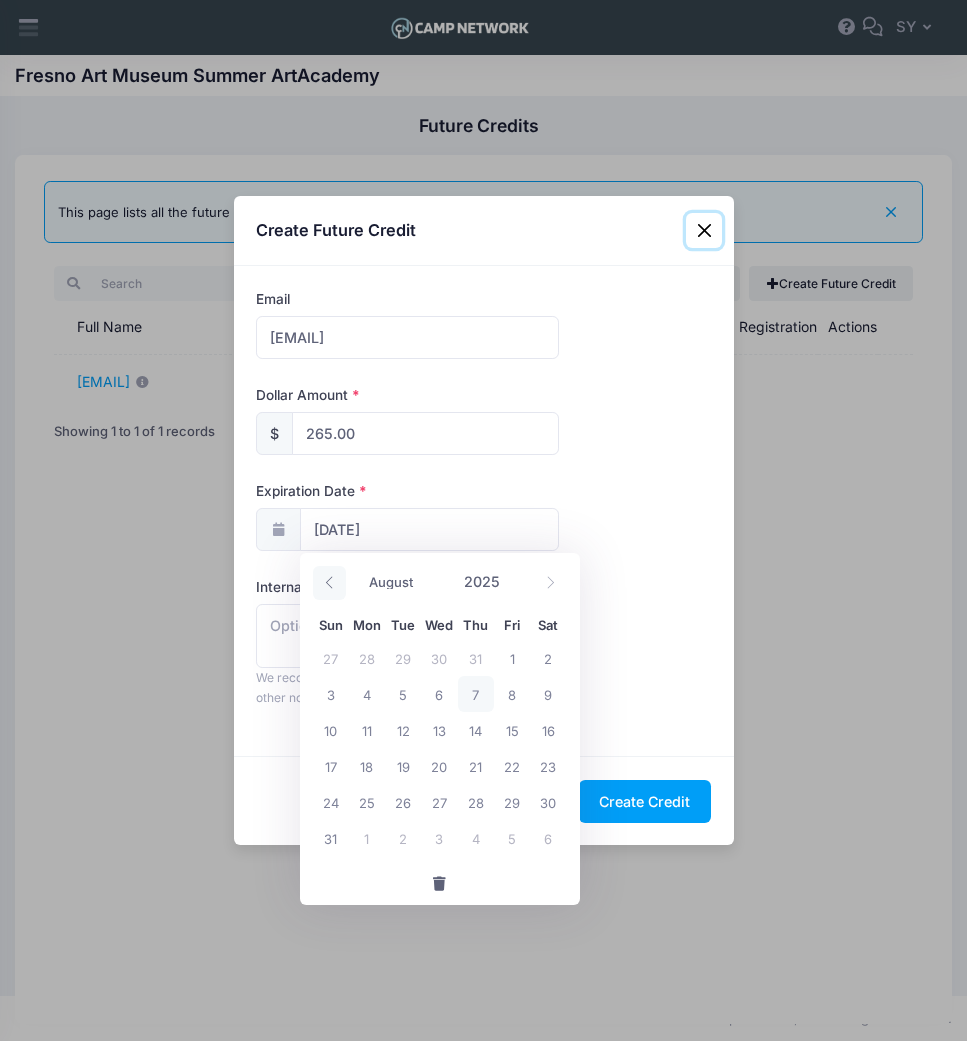 click 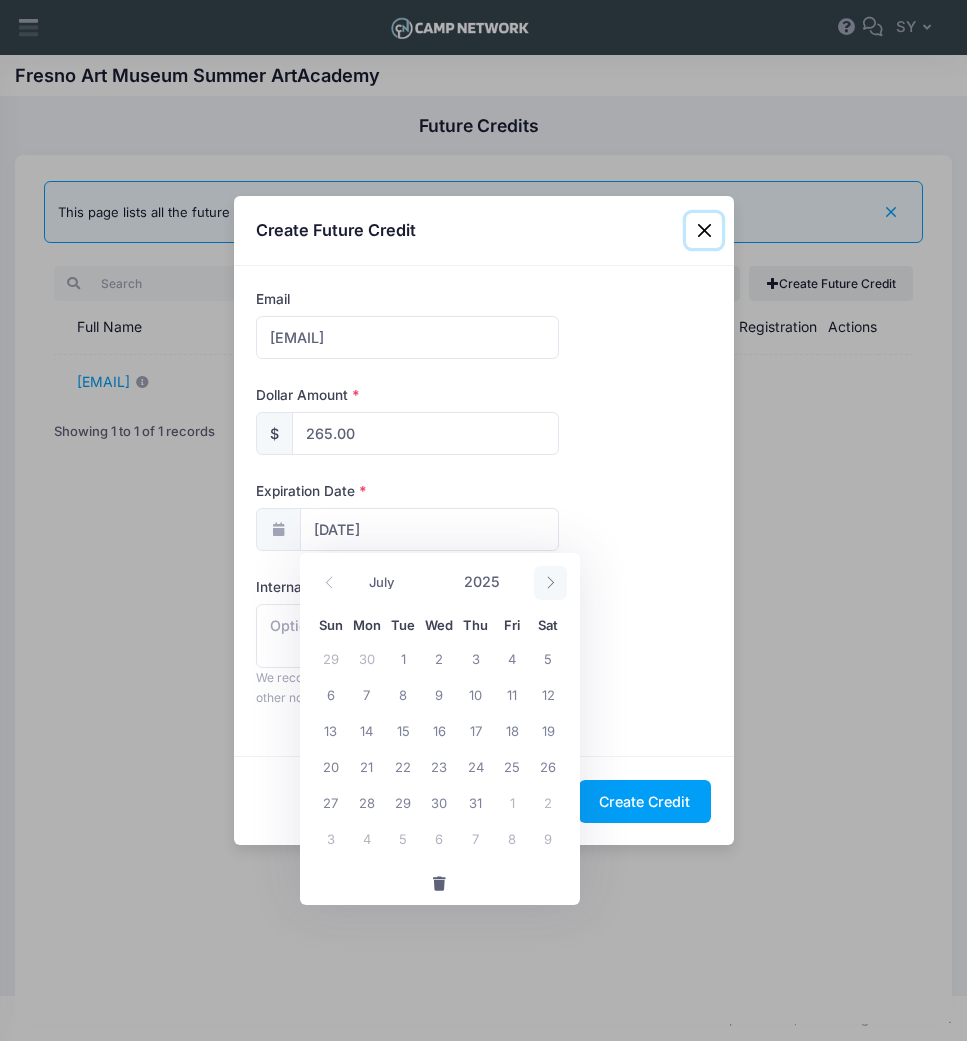click 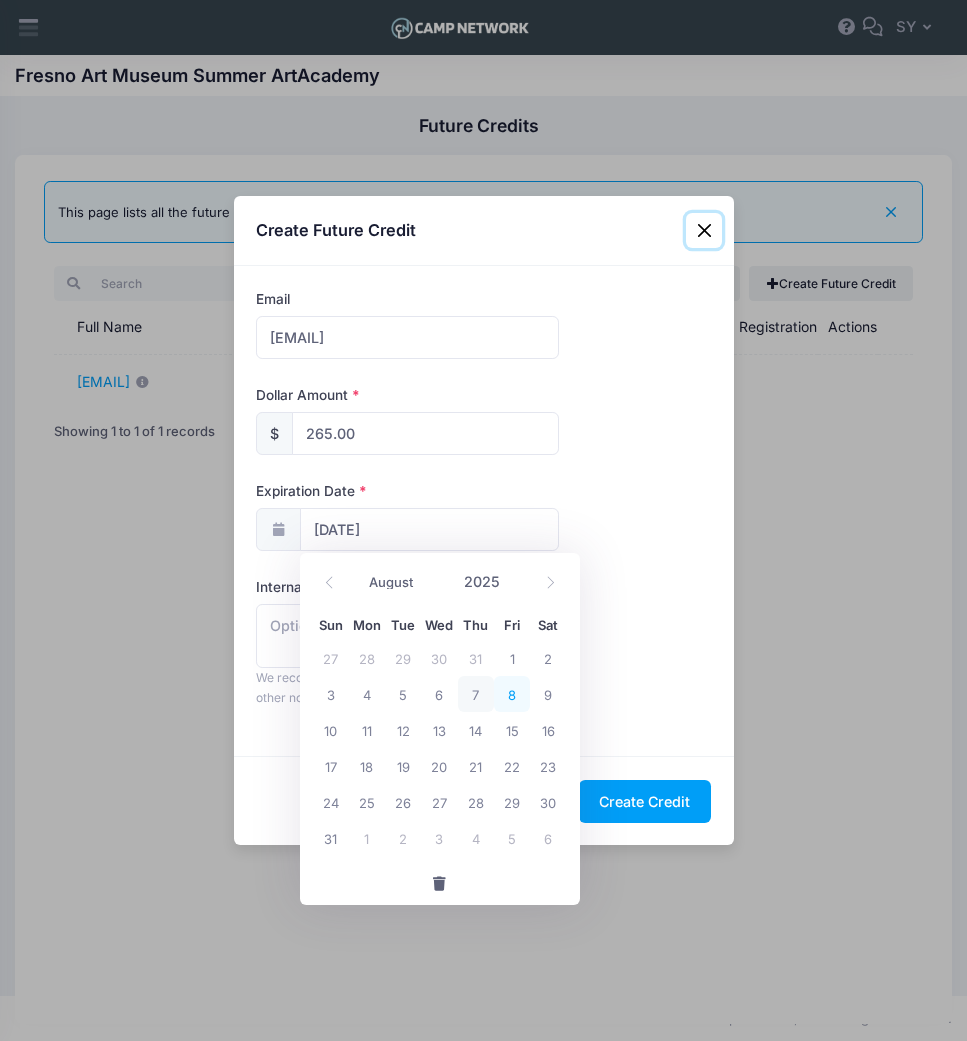 click on "8" at bounding box center (512, 694) 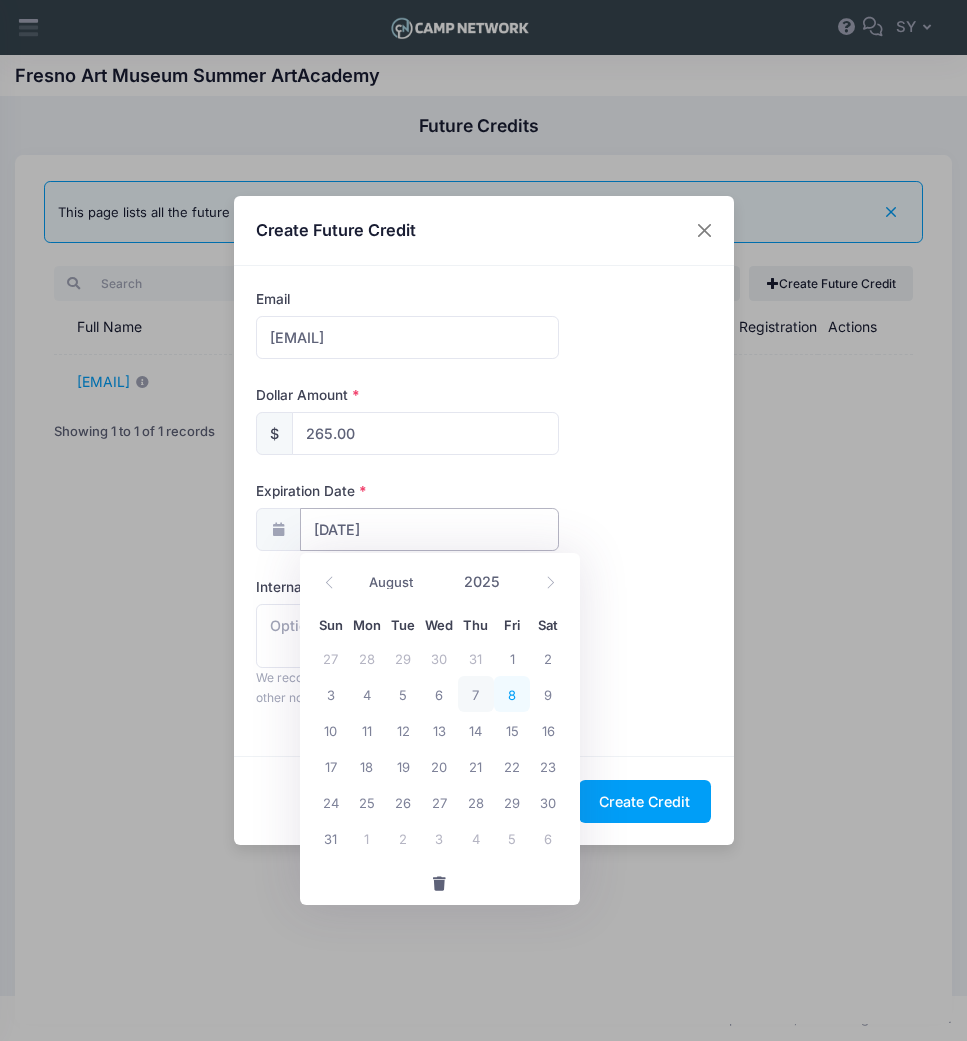 type on "08/08/2025" 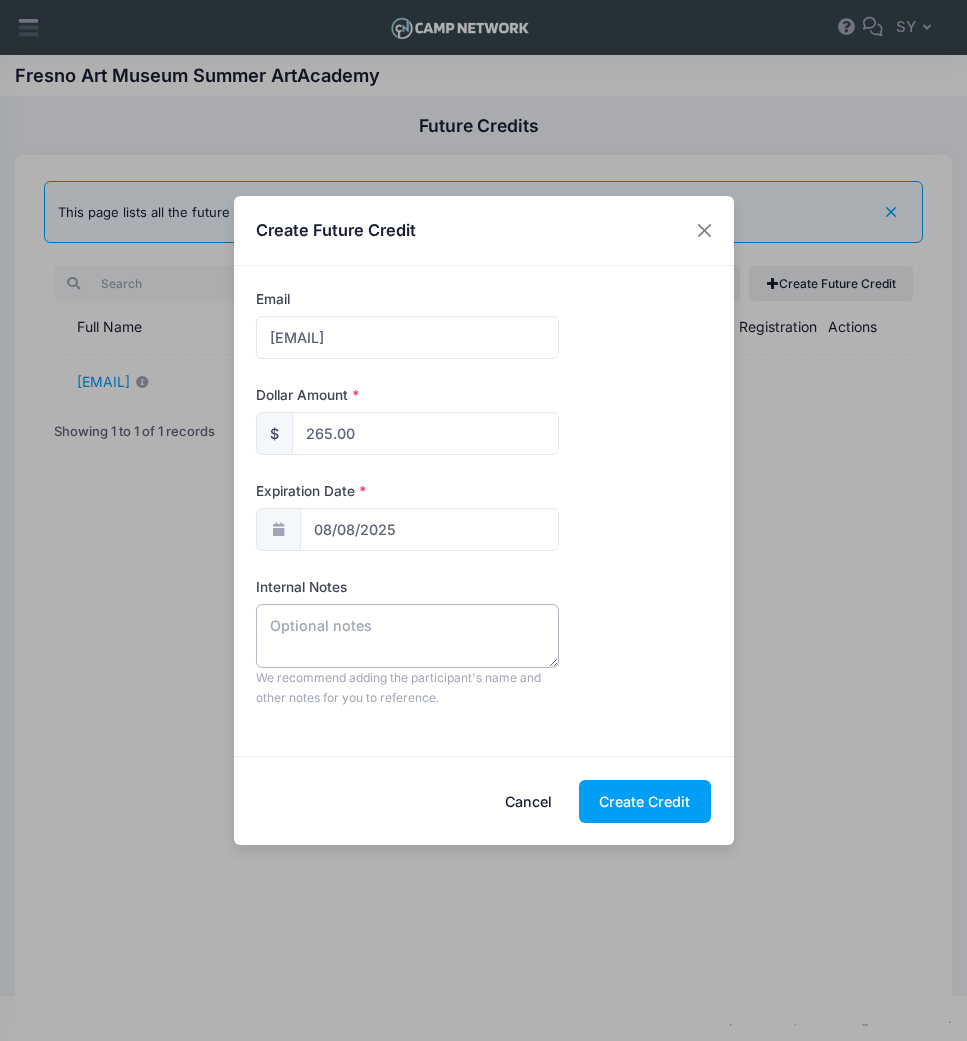 click at bounding box center [407, 636] 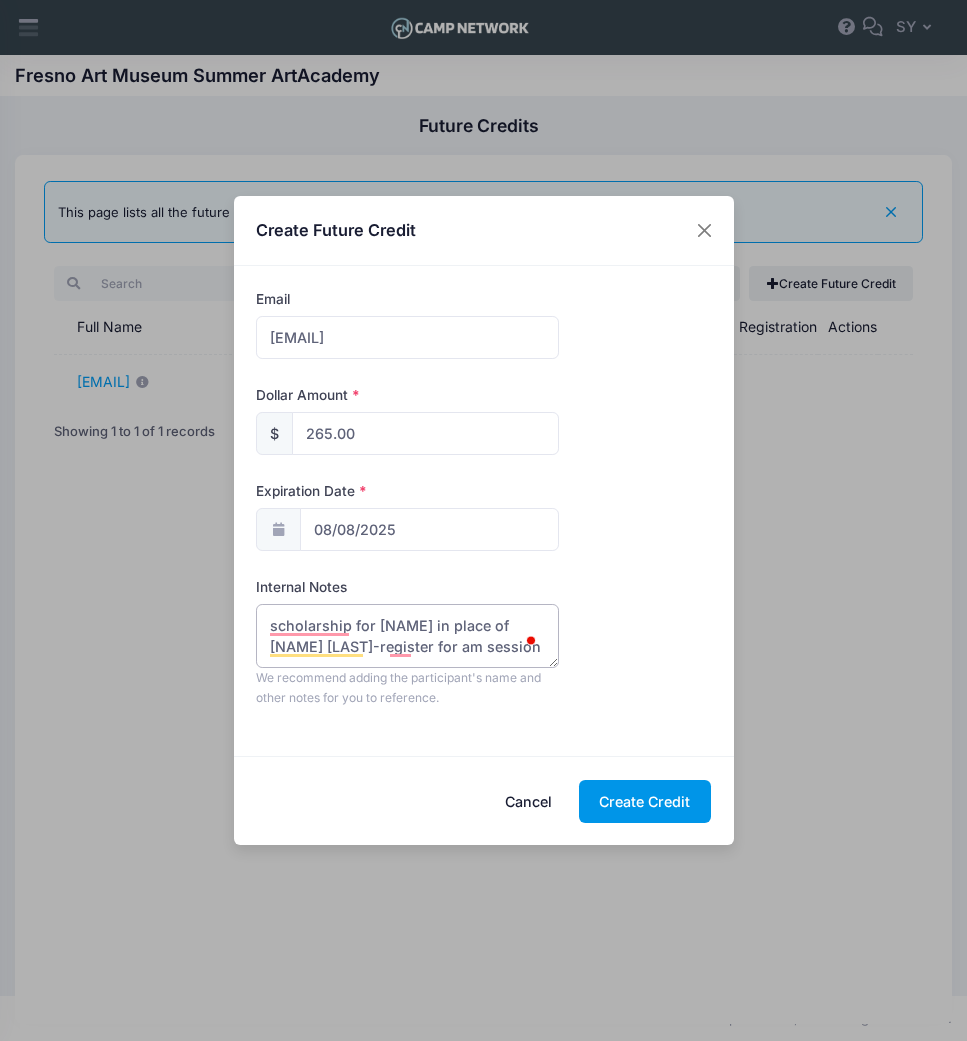 type on "scholarship for [NAME] in place of [NAME] [LAST]-register for am session" 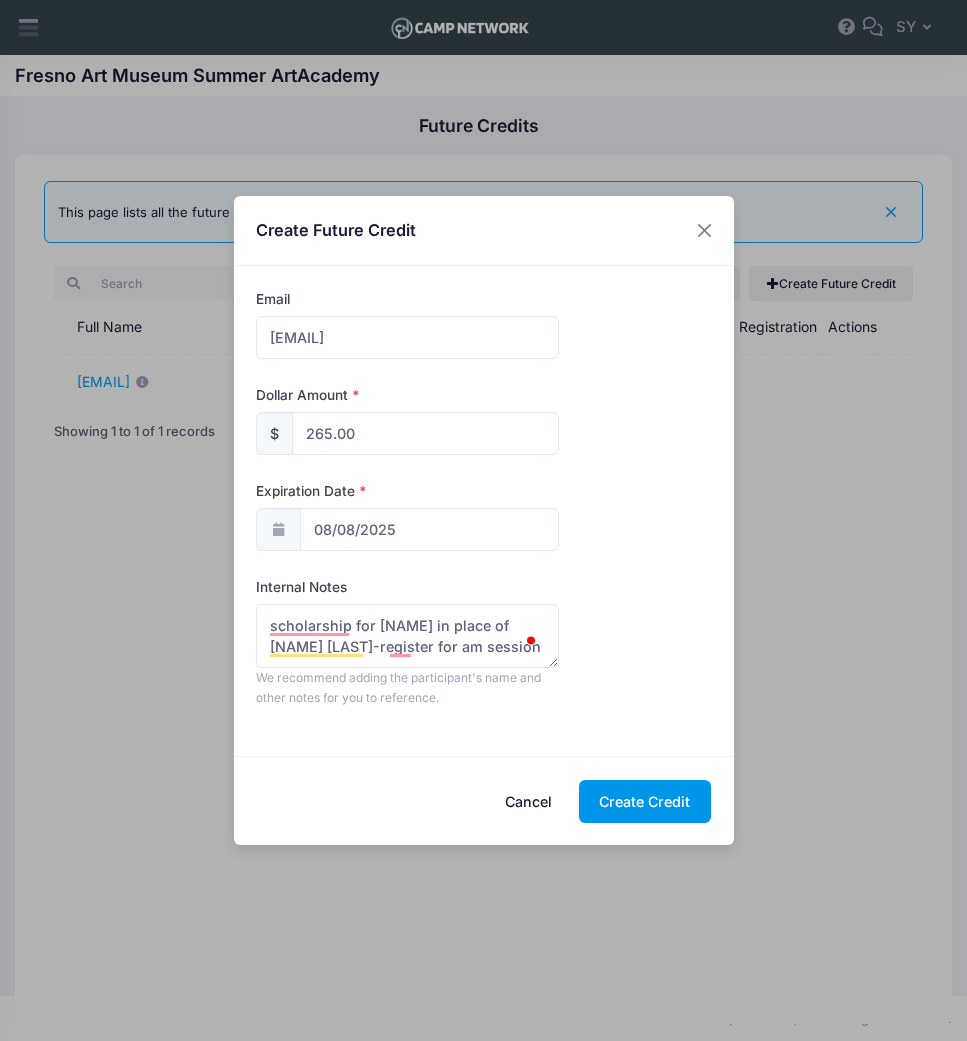 click on "Create Credit" at bounding box center (645, 801) 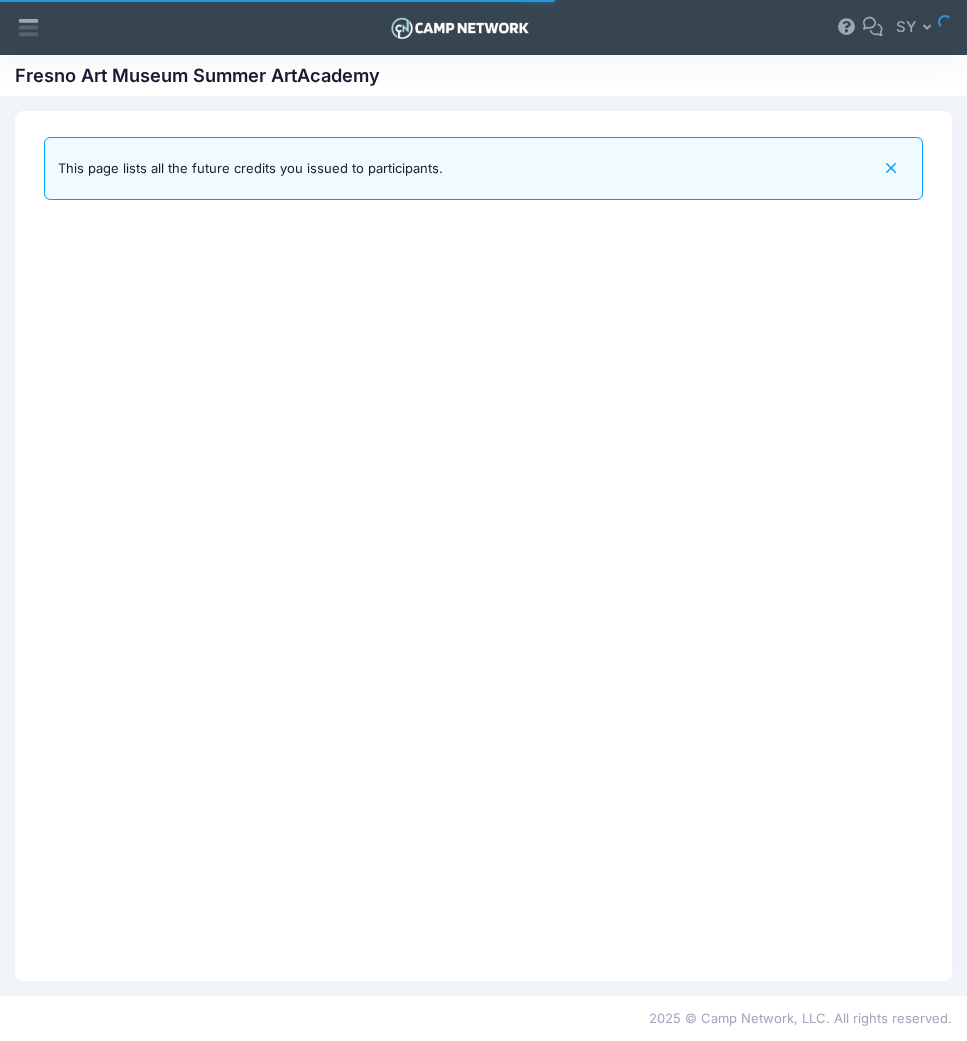 scroll, scrollTop: 0, scrollLeft: 0, axis: both 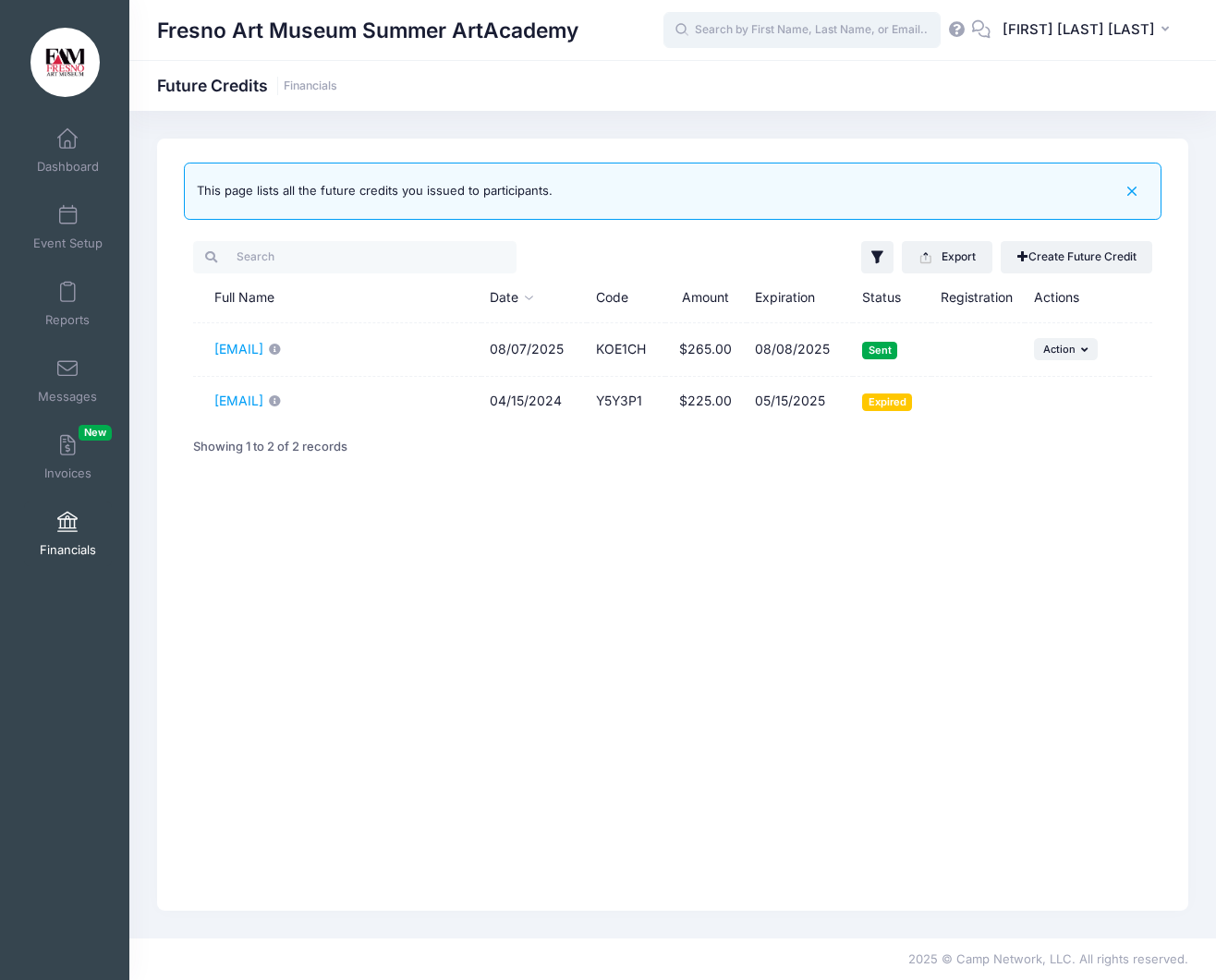 click at bounding box center (802, 30) 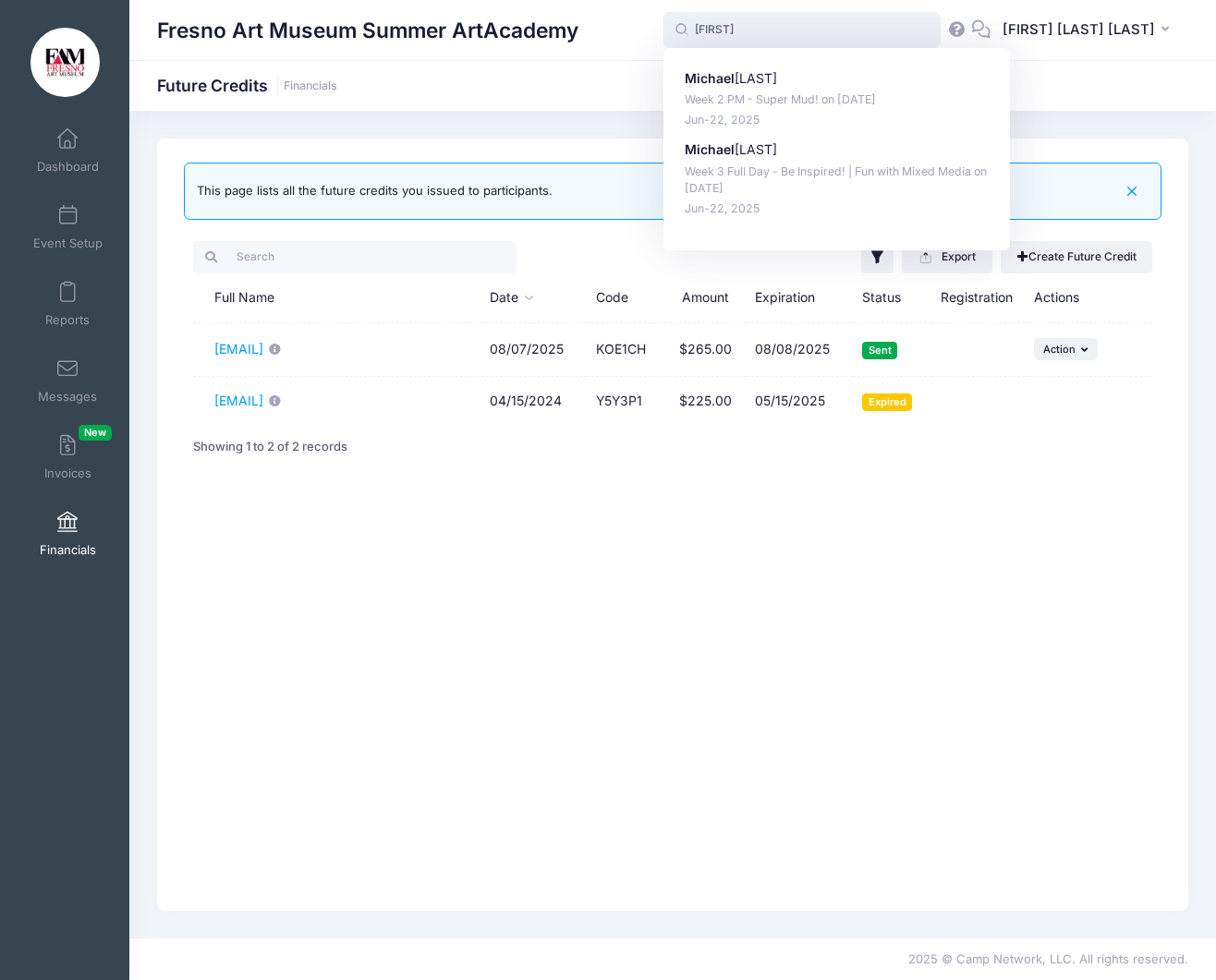 type on "[FIRST]" 